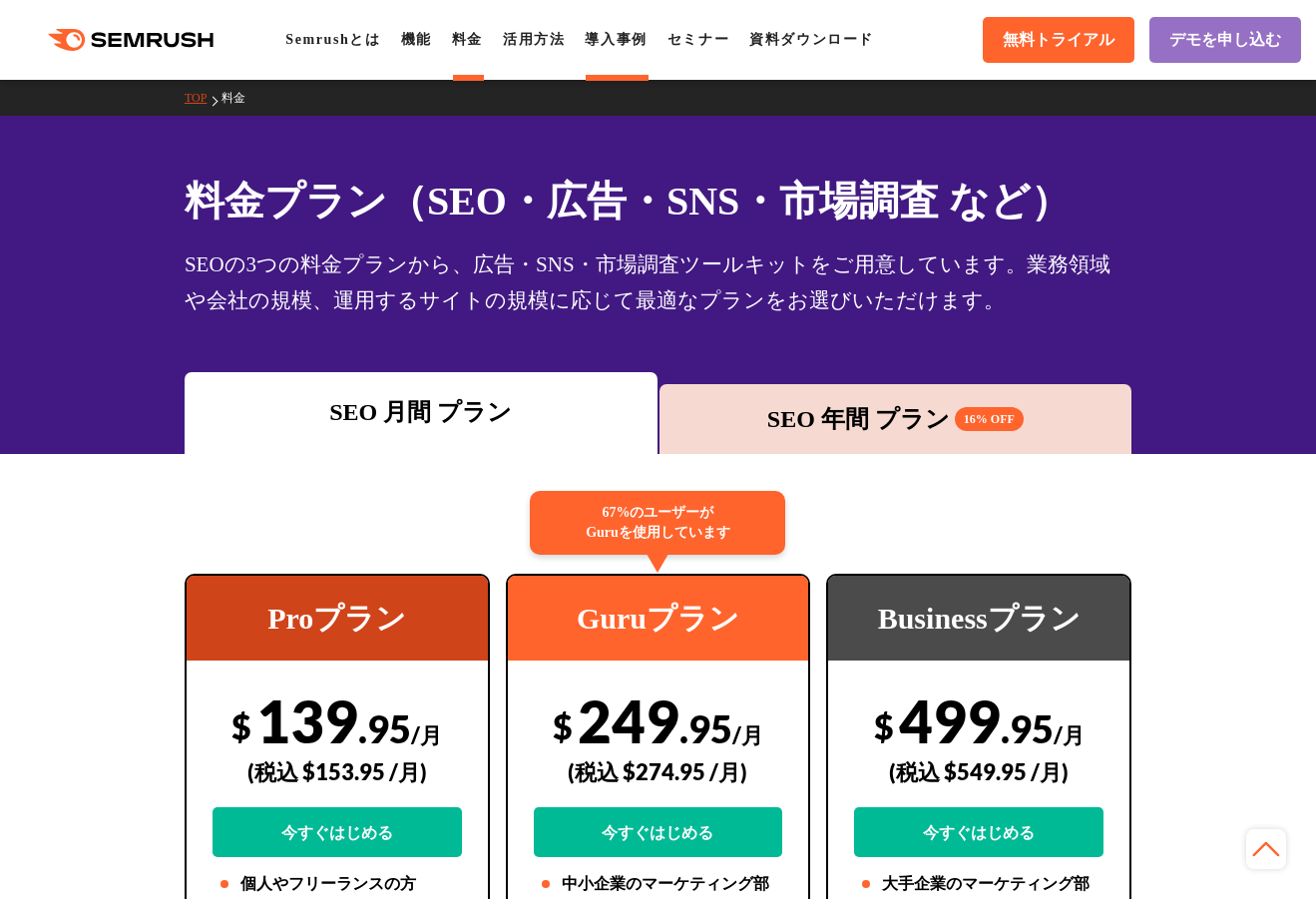 scroll, scrollTop: 2099, scrollLeft: 0, axis: vertical 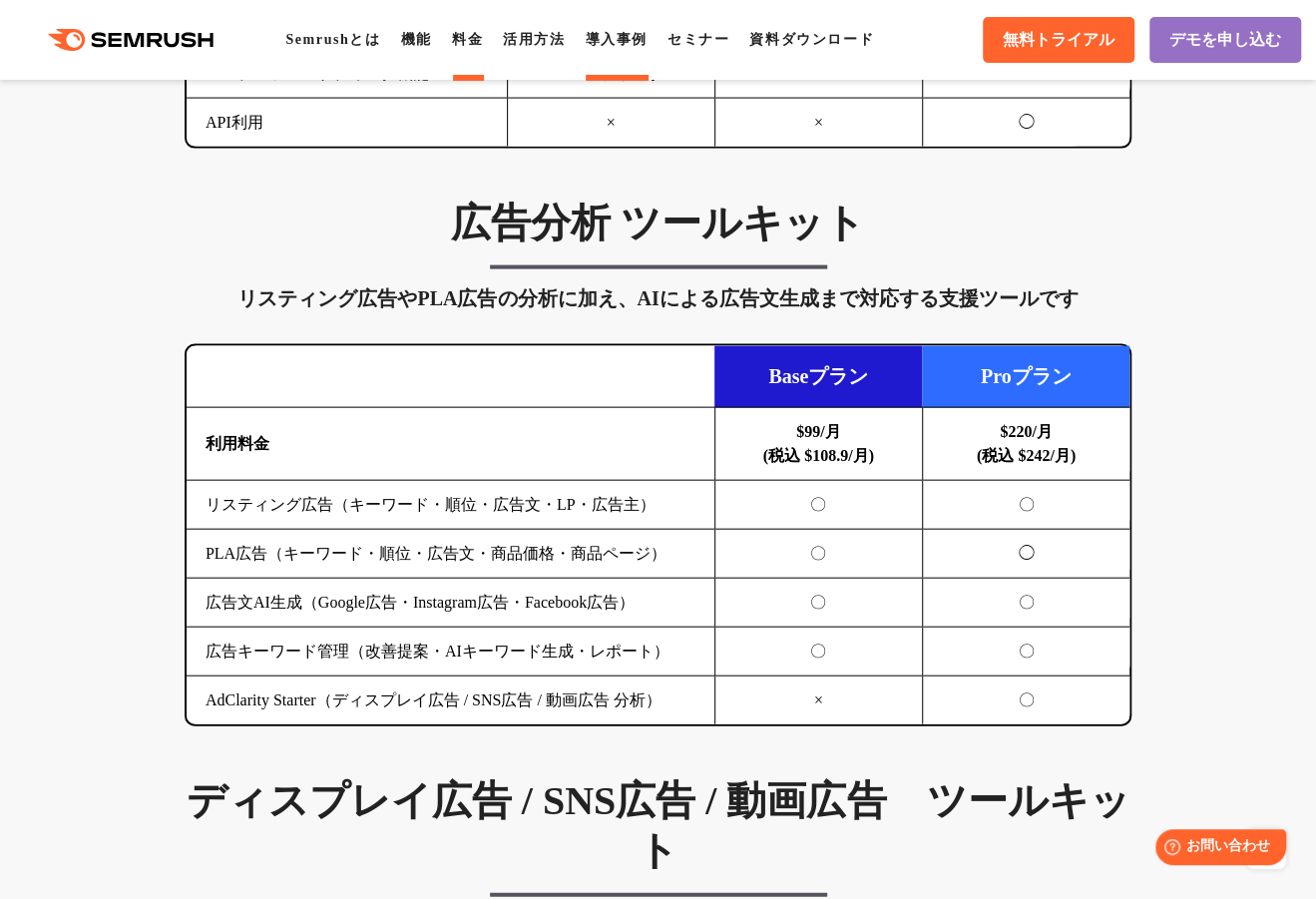 click on "導入事例" at bounding box center (616, 39) 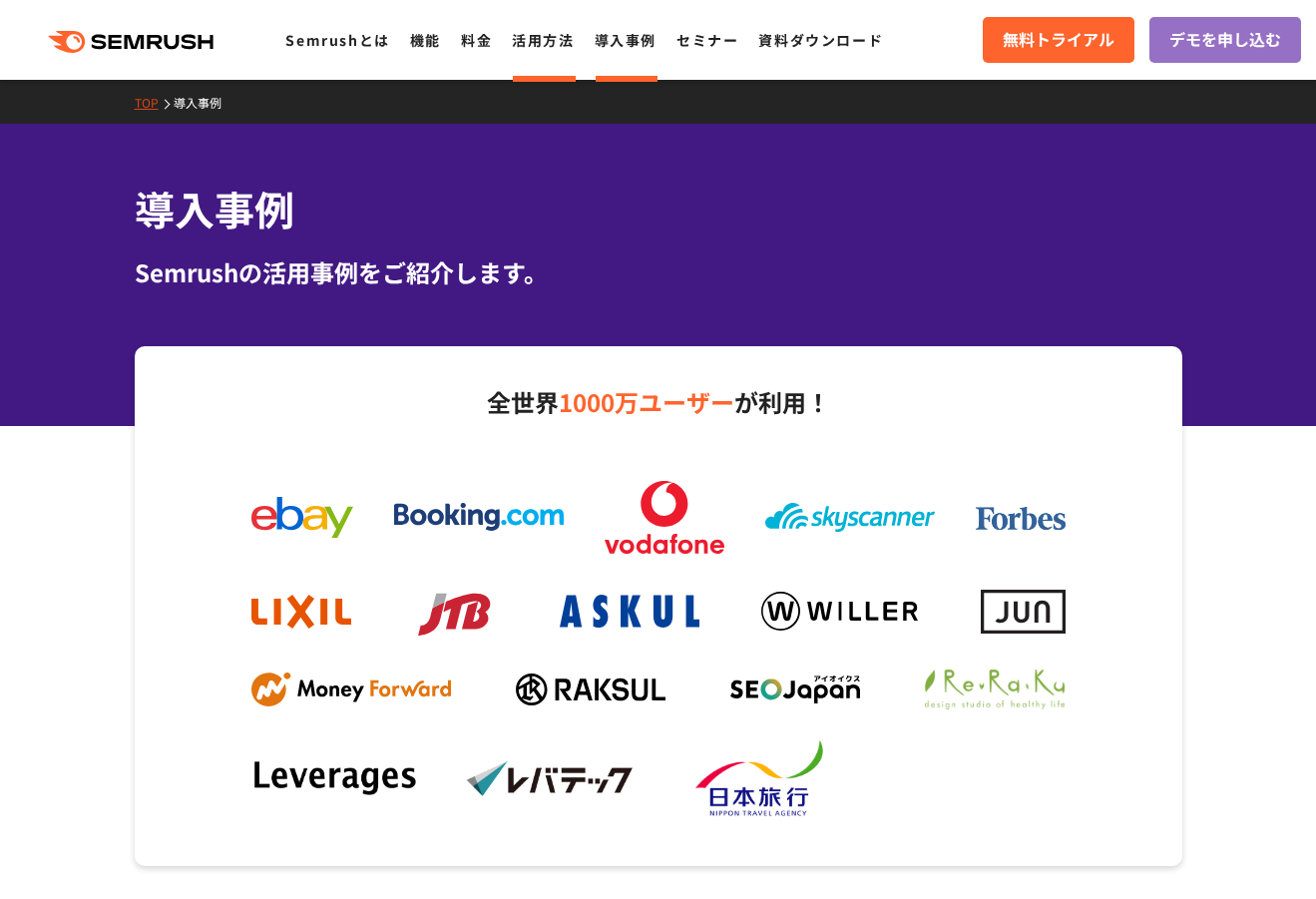 scroll, scrollTop: 0, scrollLeft: 0, axis: both 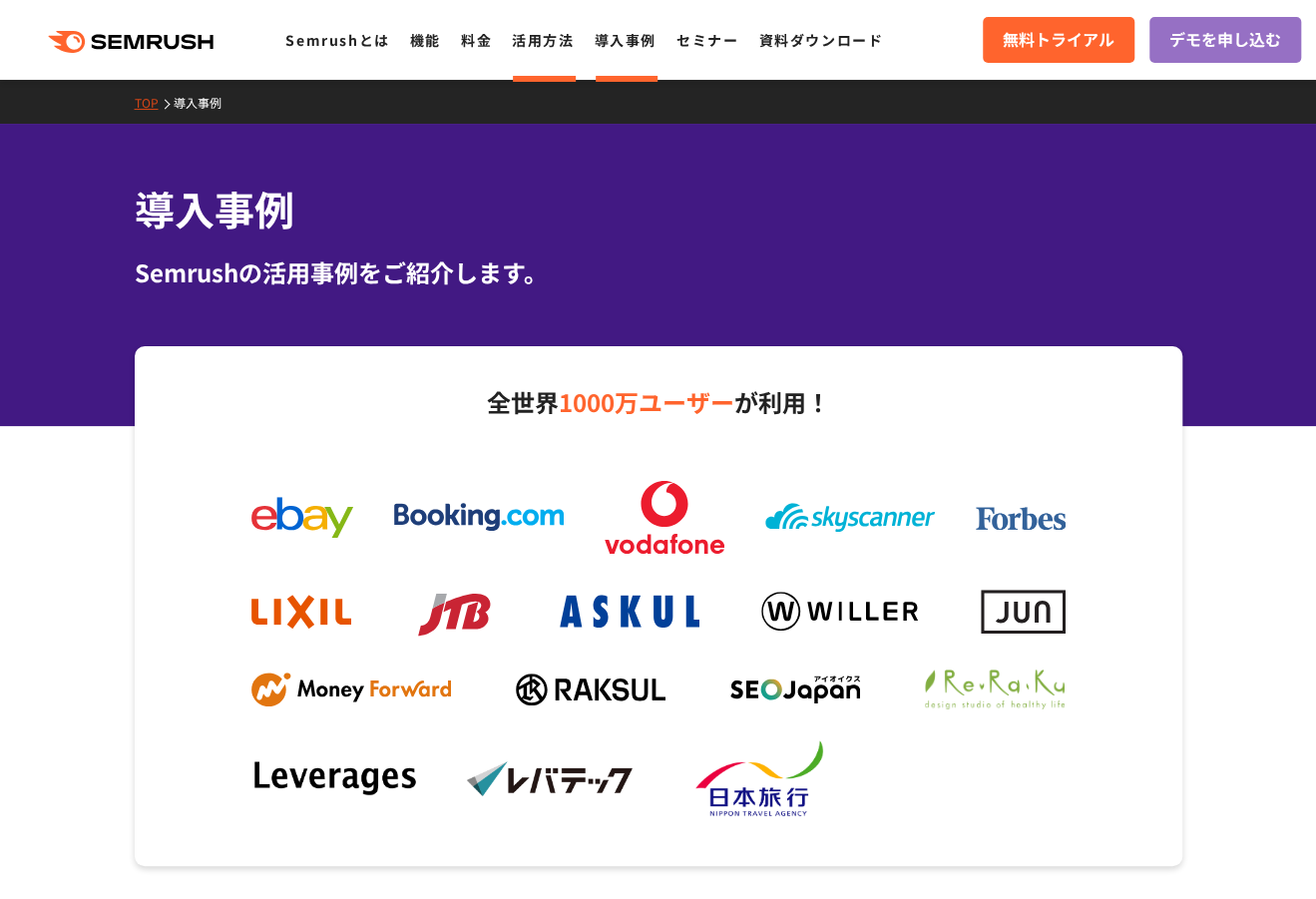 click on "活用方法" at bounding box center (543, 40) 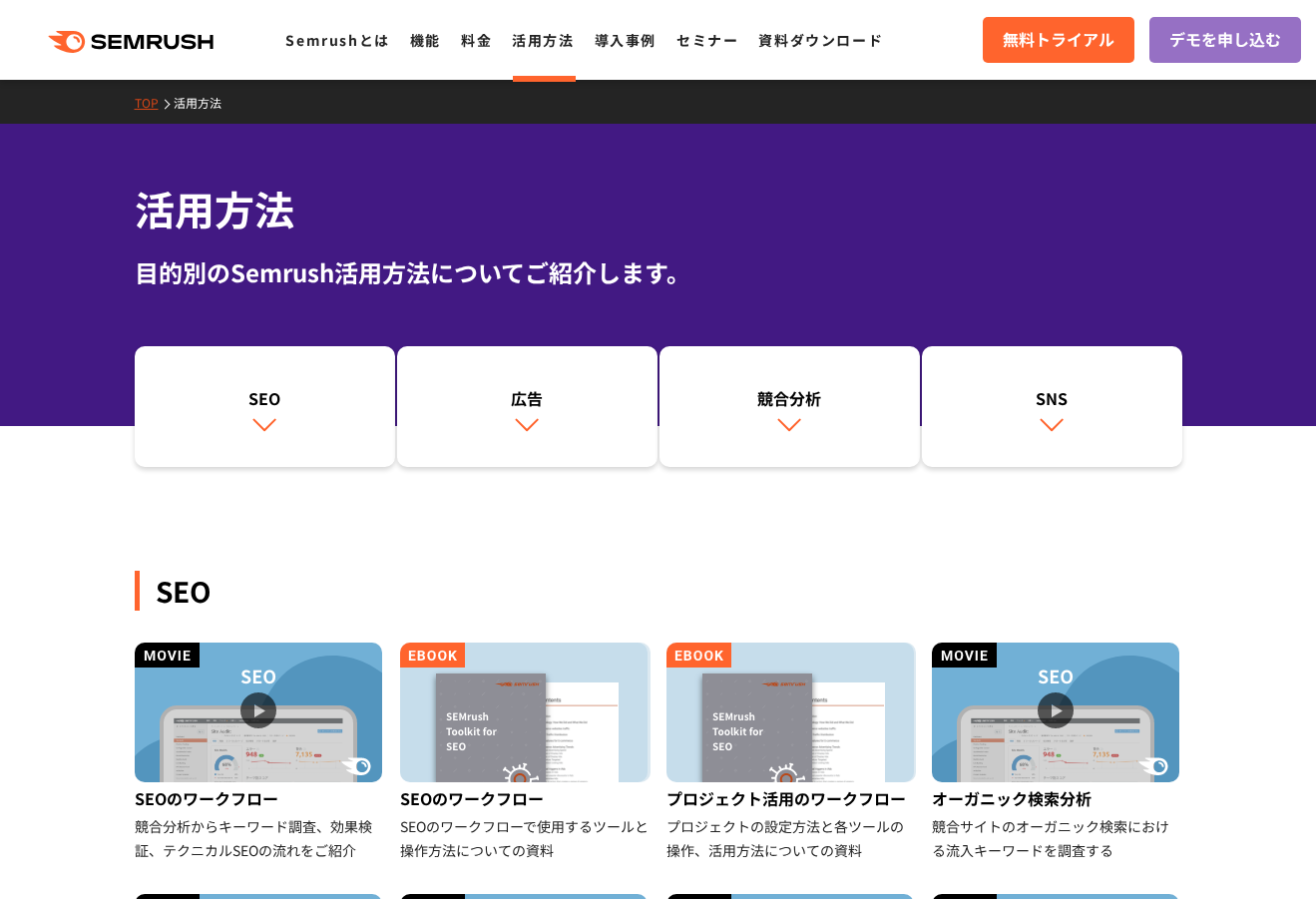 scroll, scrollTop: 299, scrollLeft: 0, axis: vertical 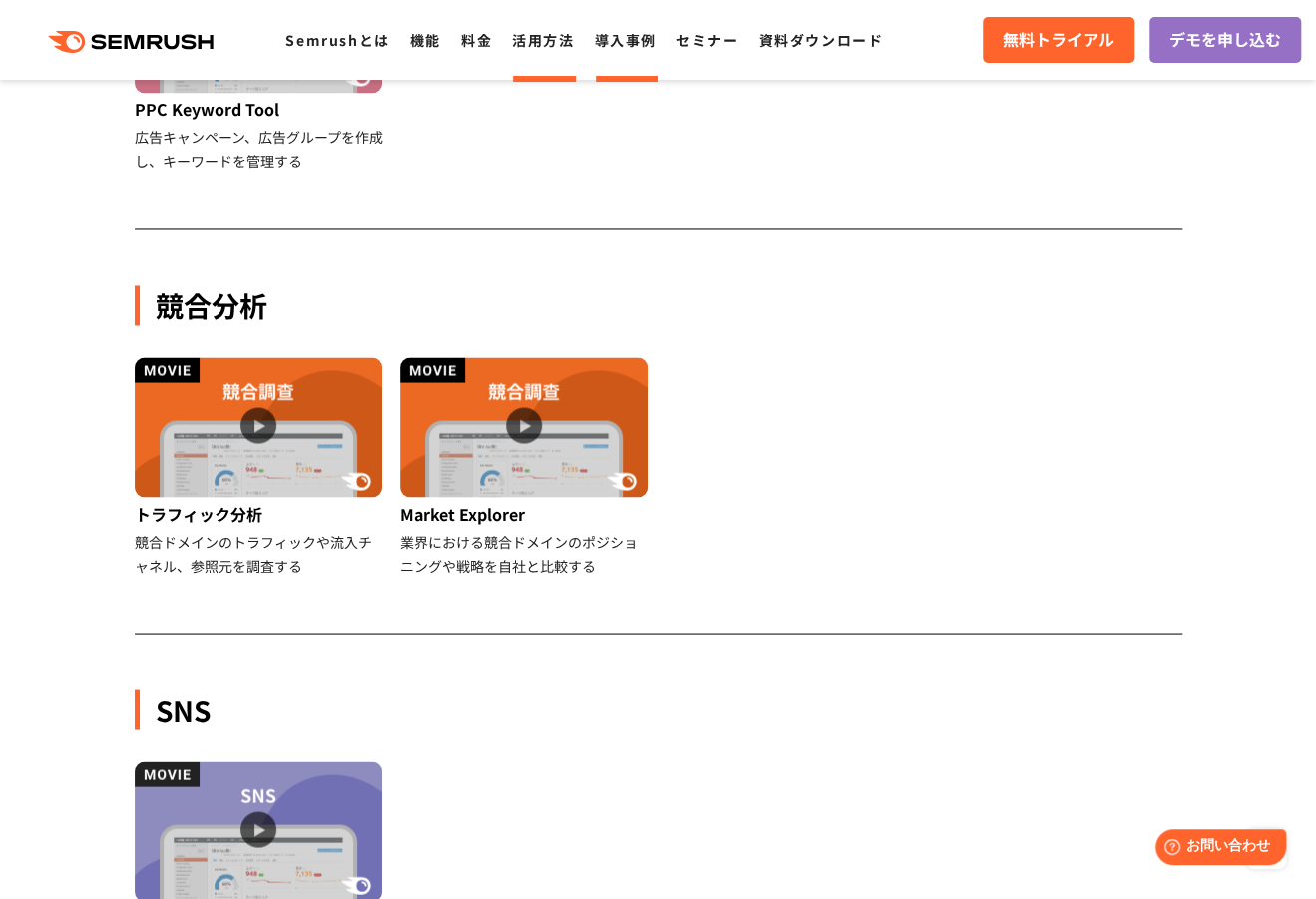 click on "導入事例" at bounding box center [626, 40] 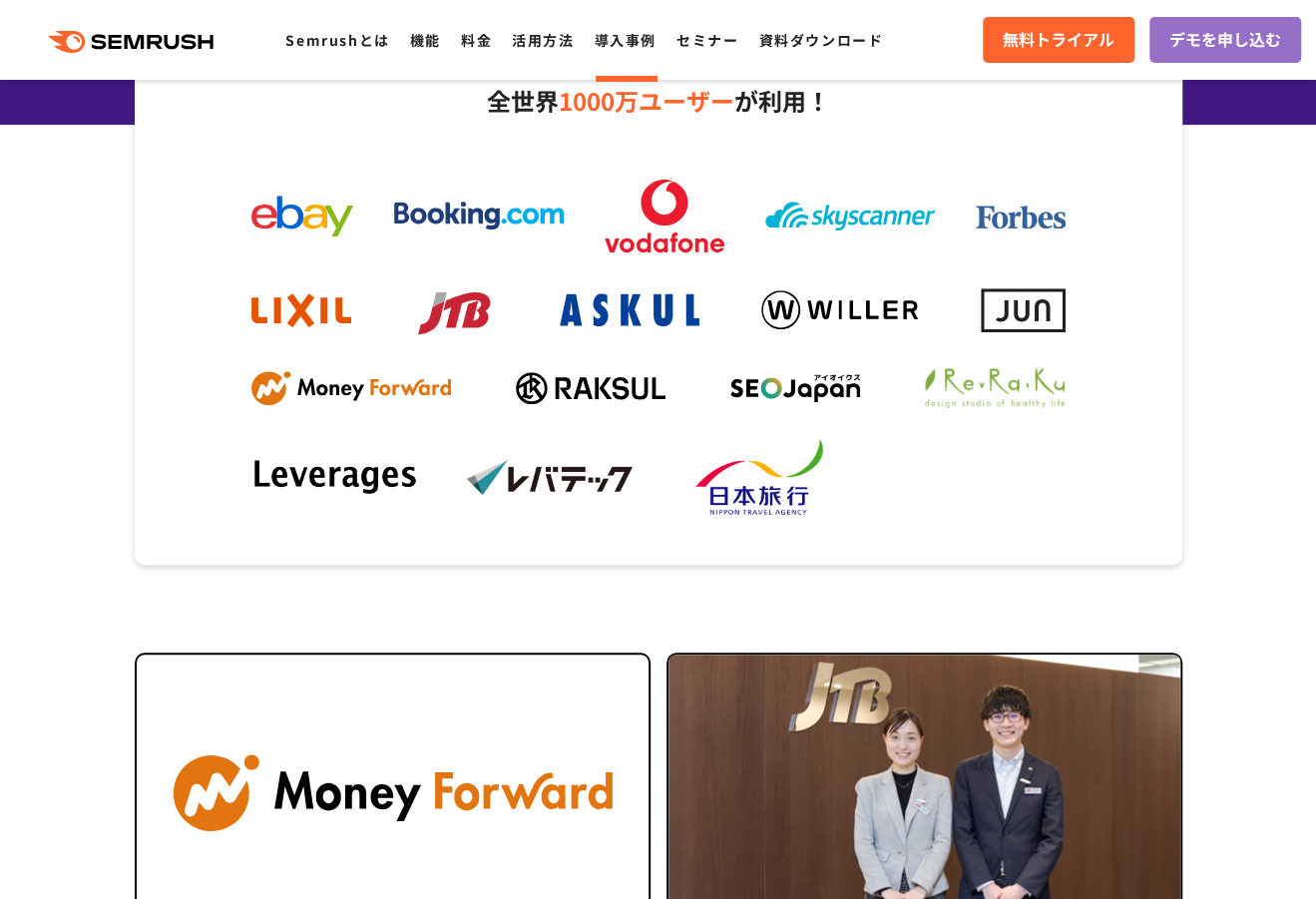 scroll, scrollTop: 0, scrollLeft: 0, axis: both 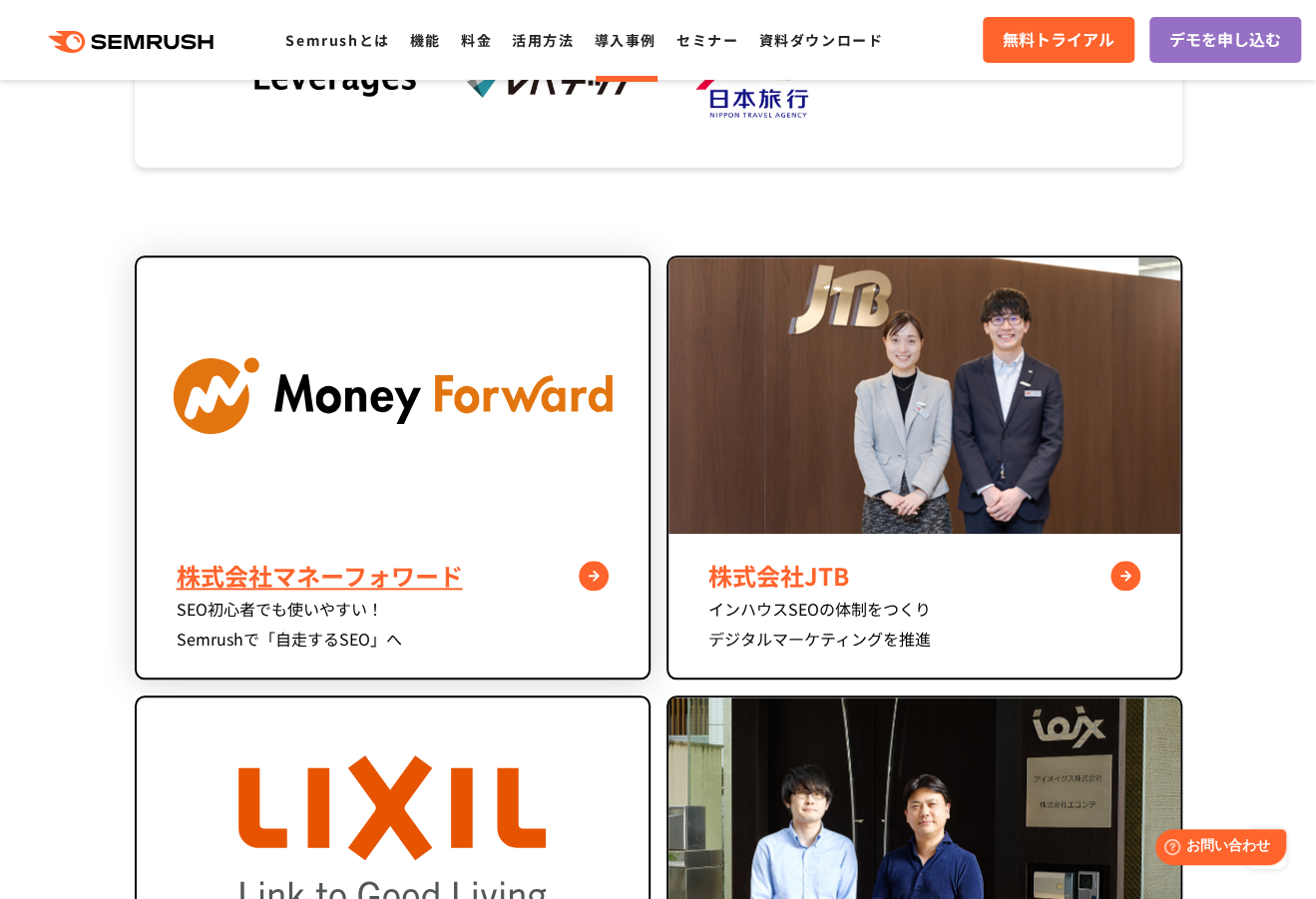 click at bounding box center [392, 395] 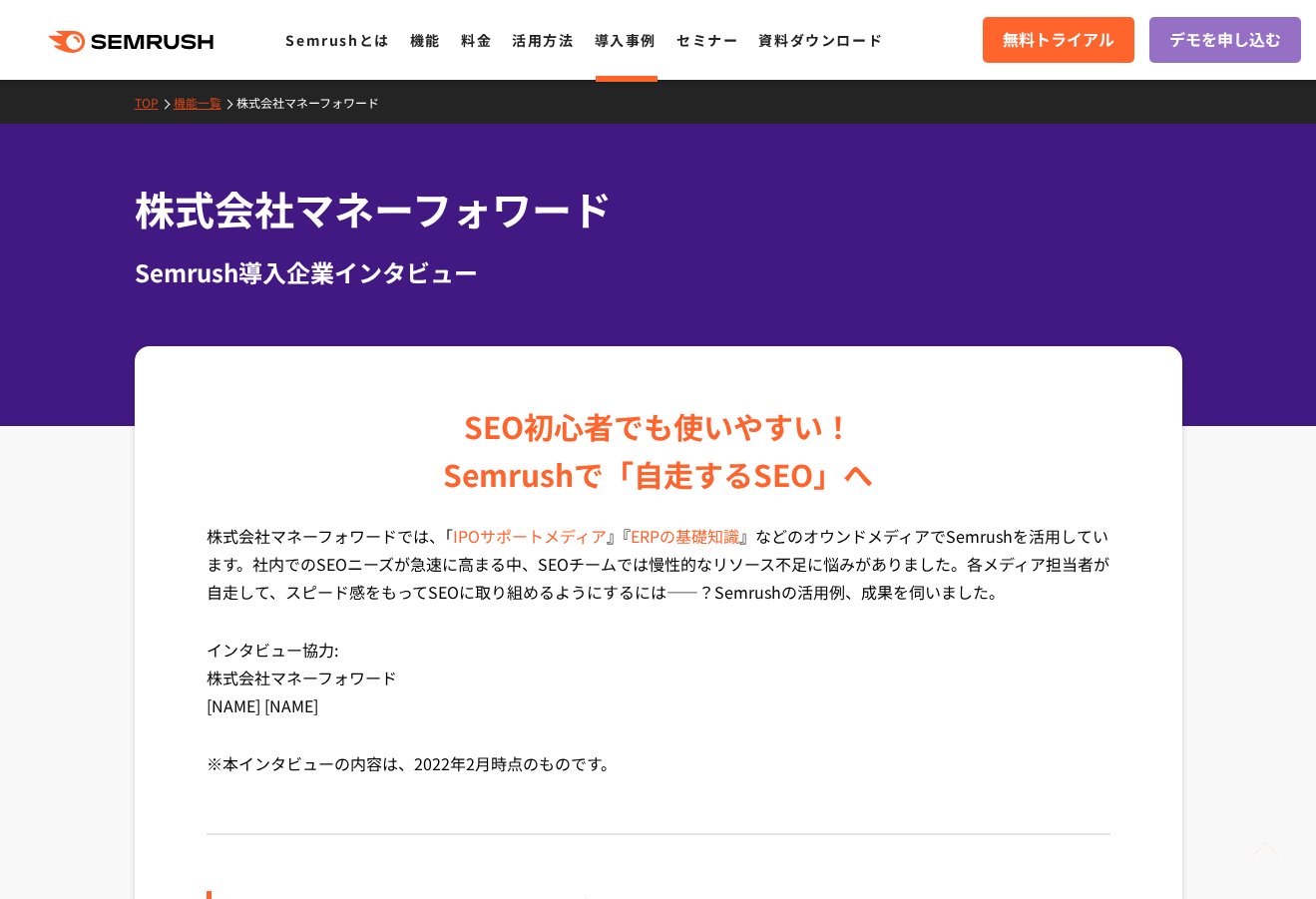 scroll, scrollTop: 599, scrollLeft: 0, axis: vertical 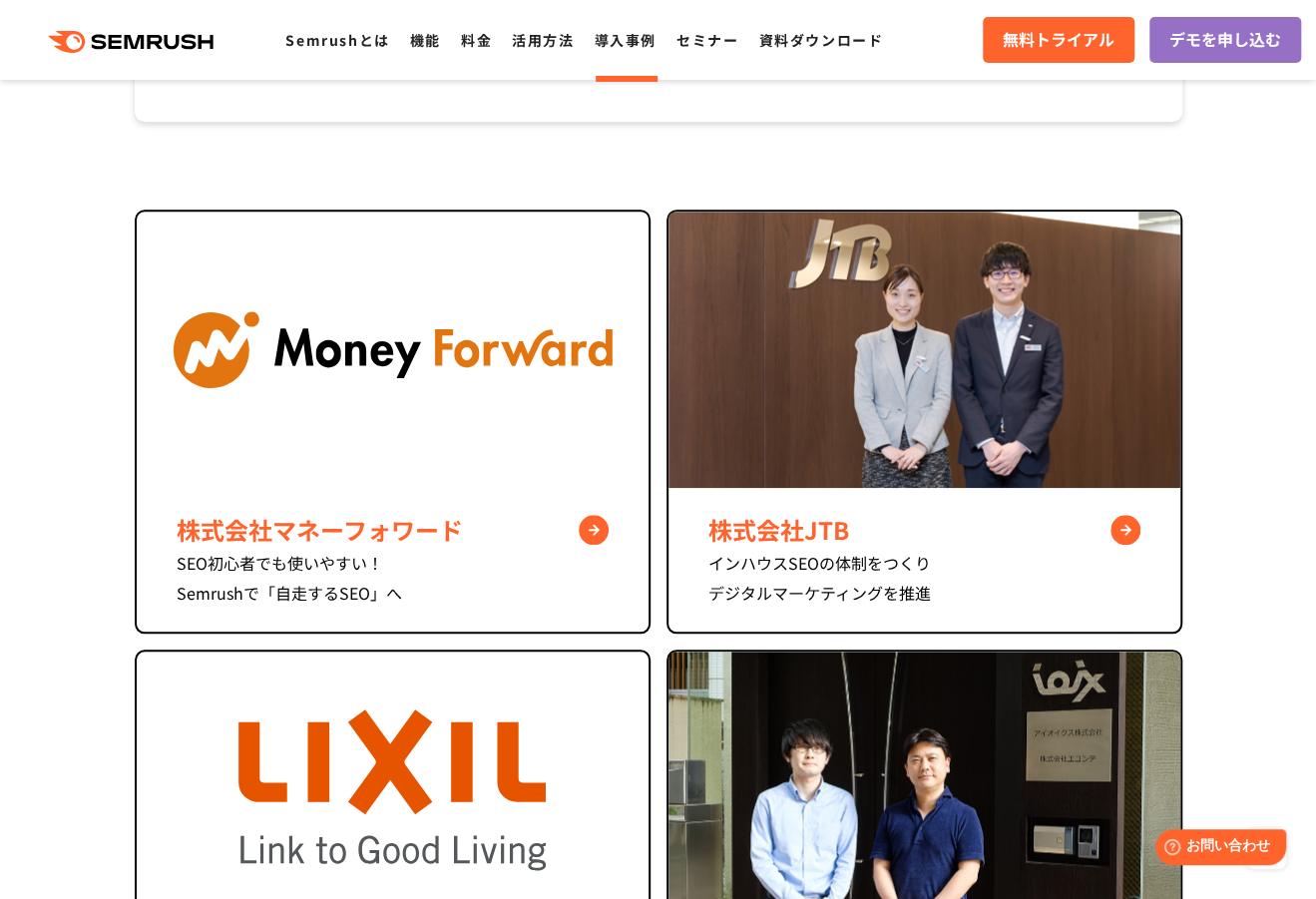 click on "株式会社マネーフォワード
SEO初心者でも使いやすい！ Semrushで「自走するSEO」へ
株式会社JTB
インハウスSEOの体制をつくり デジタルマーケティングを推進
株式会社LIXIL
Site Auditの活用方法" at bounding box center (658, 922) 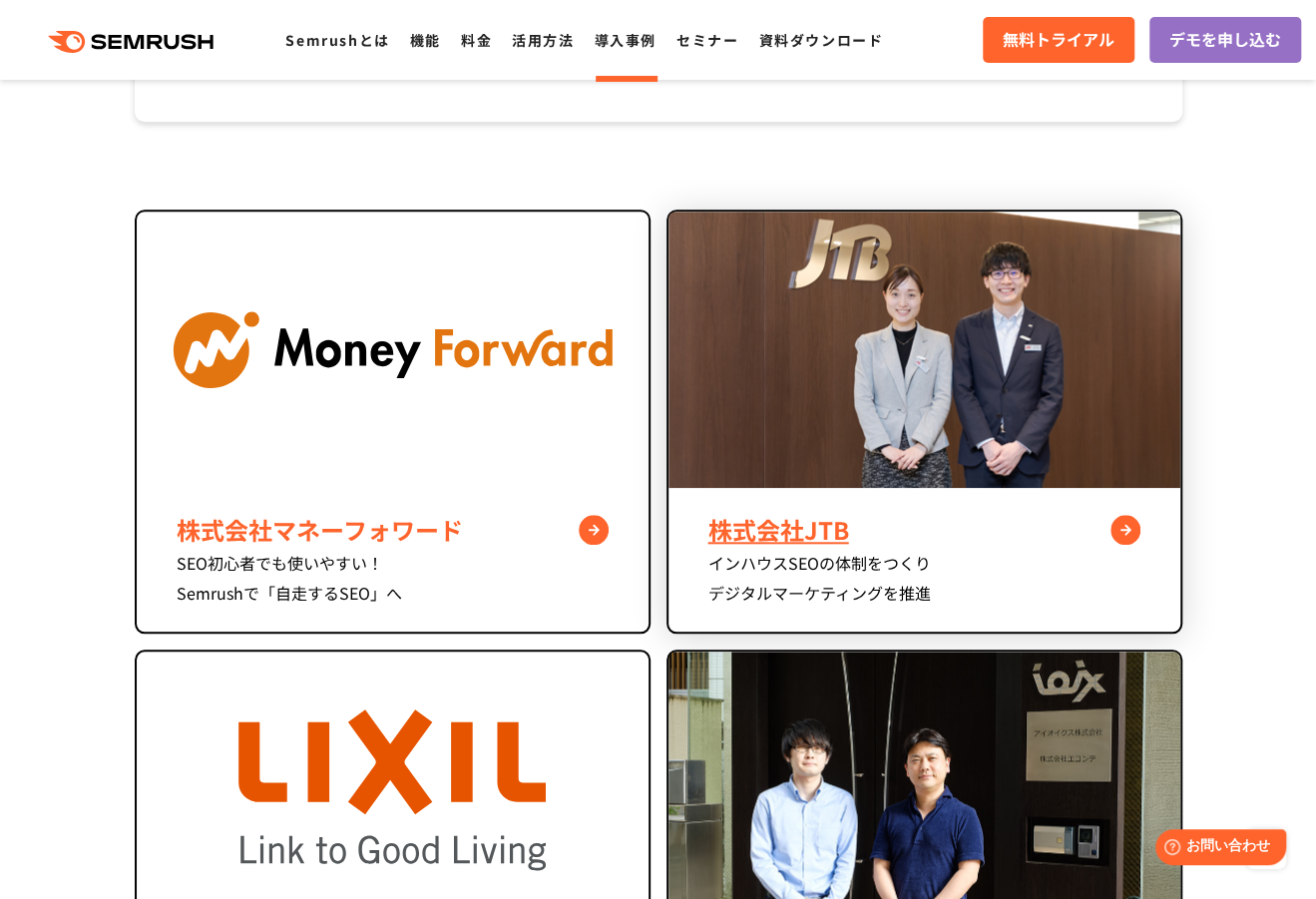 click at bounding box center (924, 349) 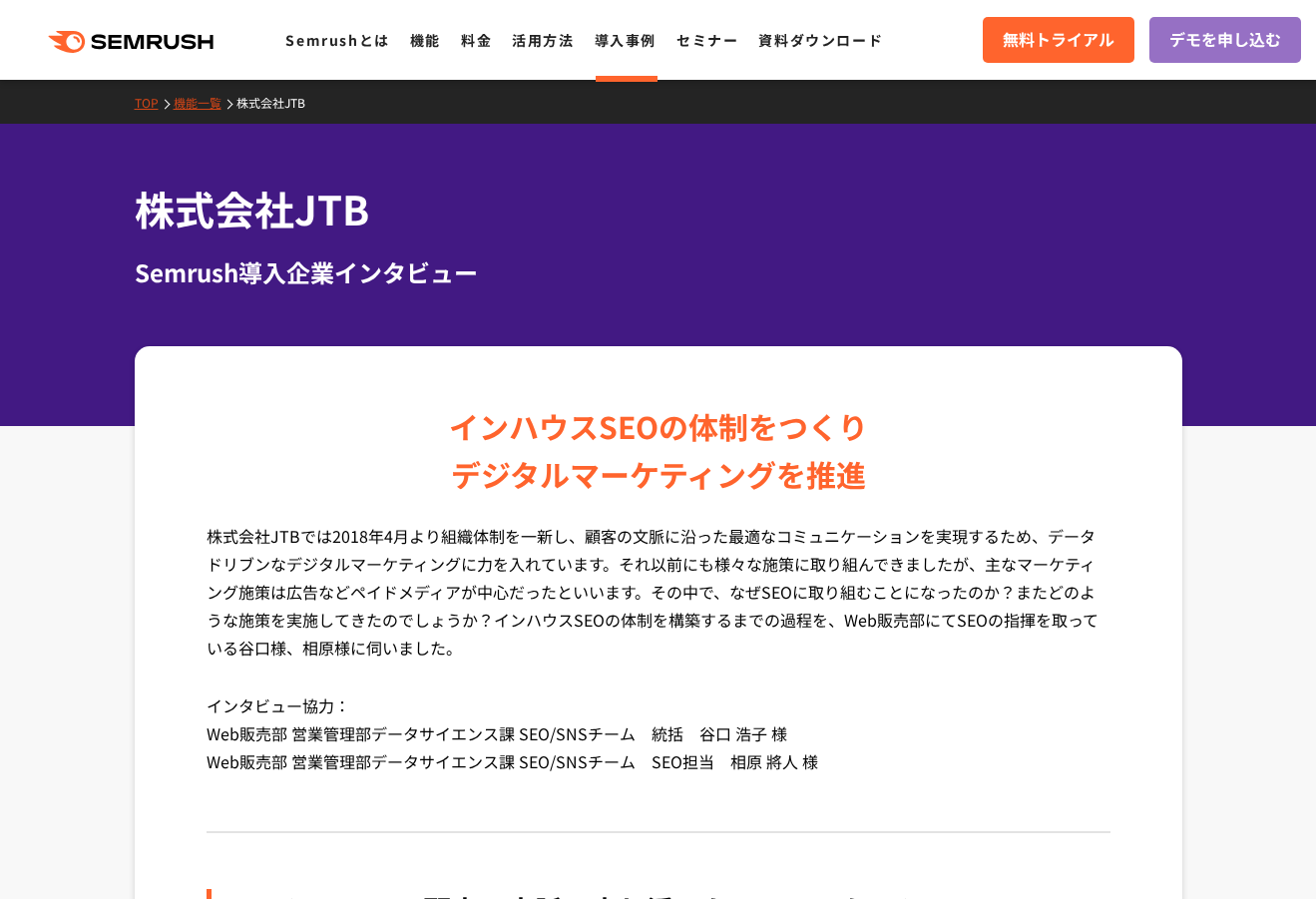 scroll, scrollTop: 698, scrollLeft: 0, axis: vertical 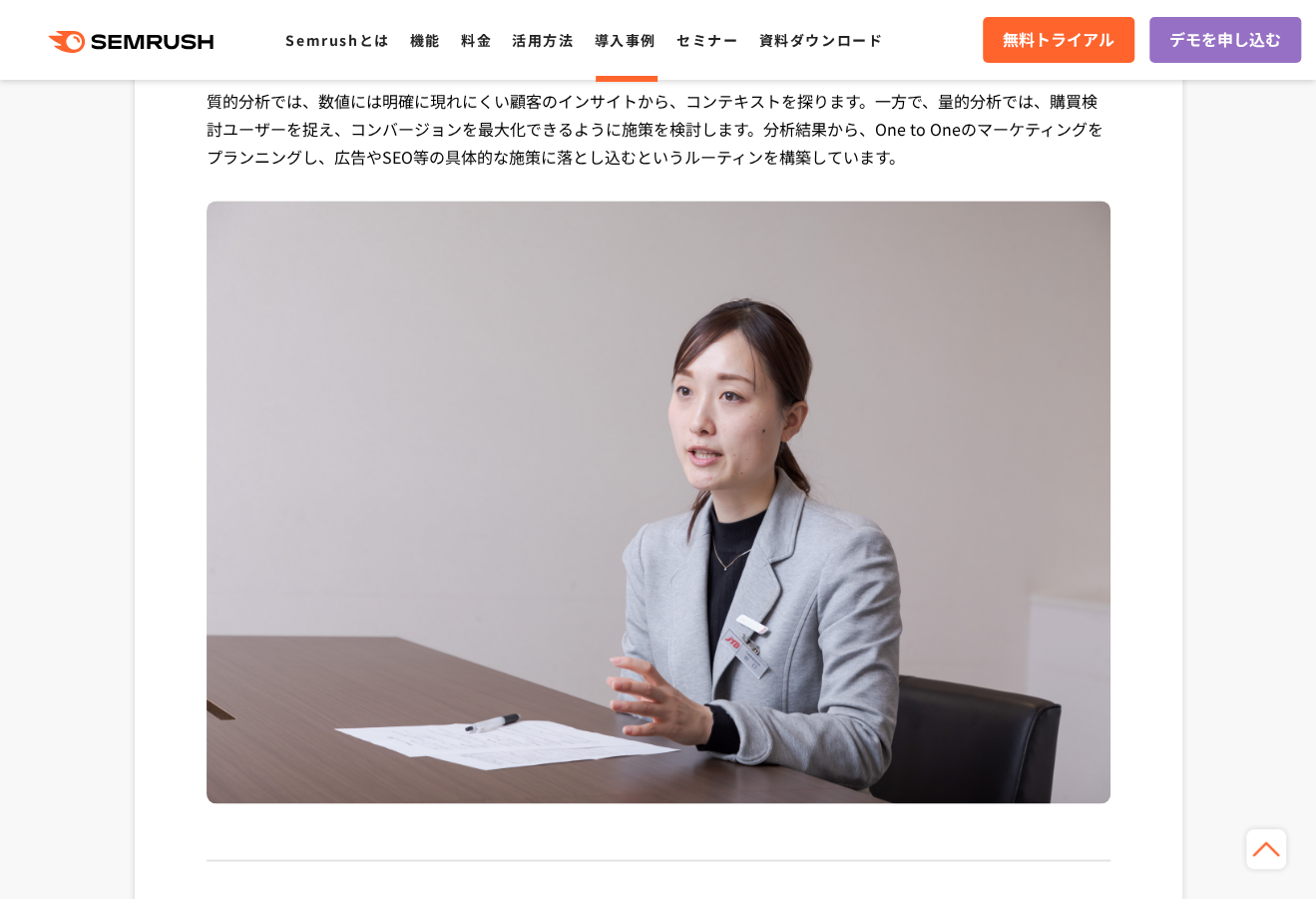 drag, startPoint x: 830, startPoint y: 378, endPoint x: 840, endPoint y: 360, distance: 20.59126 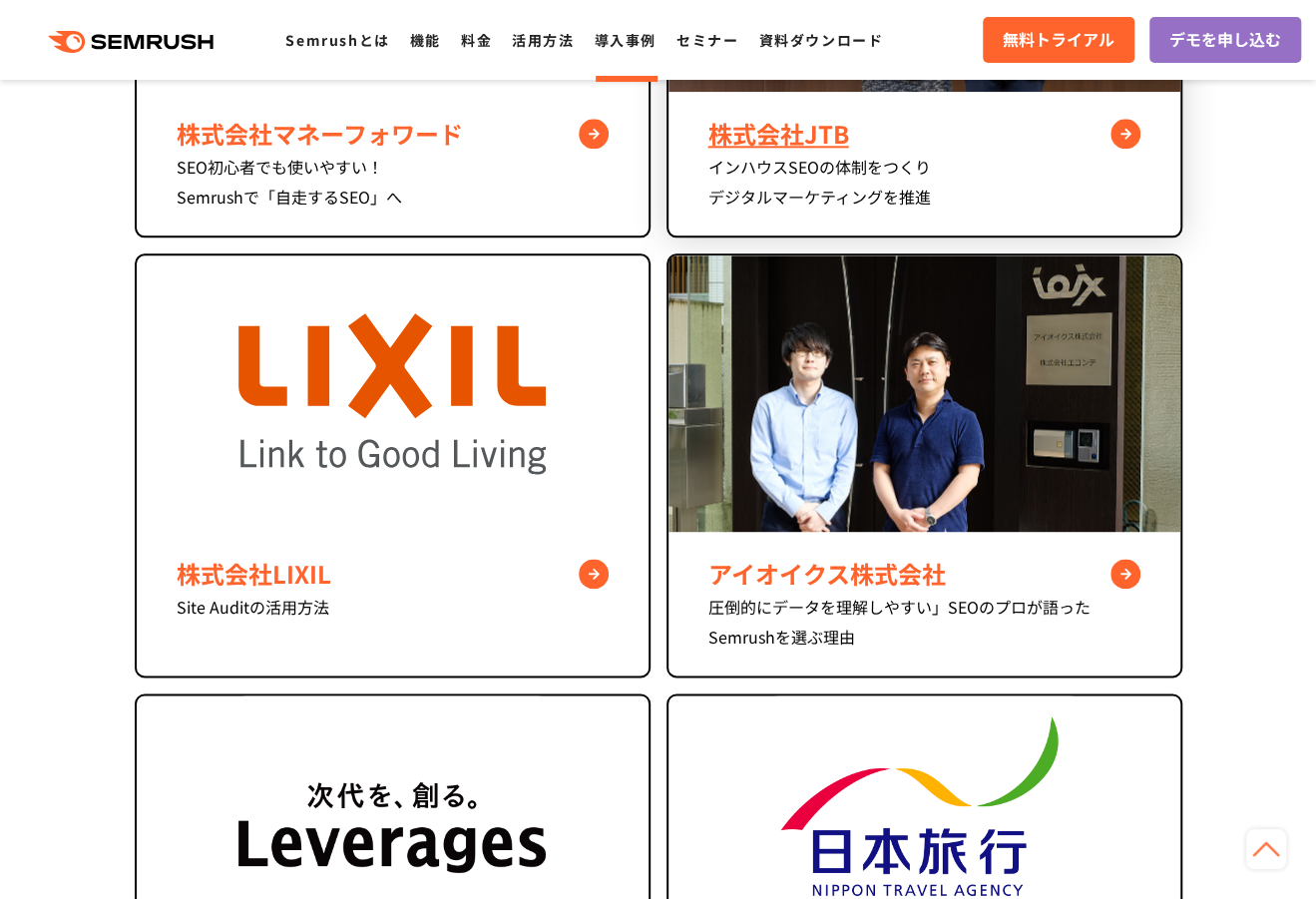 scroll, scrollTop: 0, scrollLeft: 0, axis: both 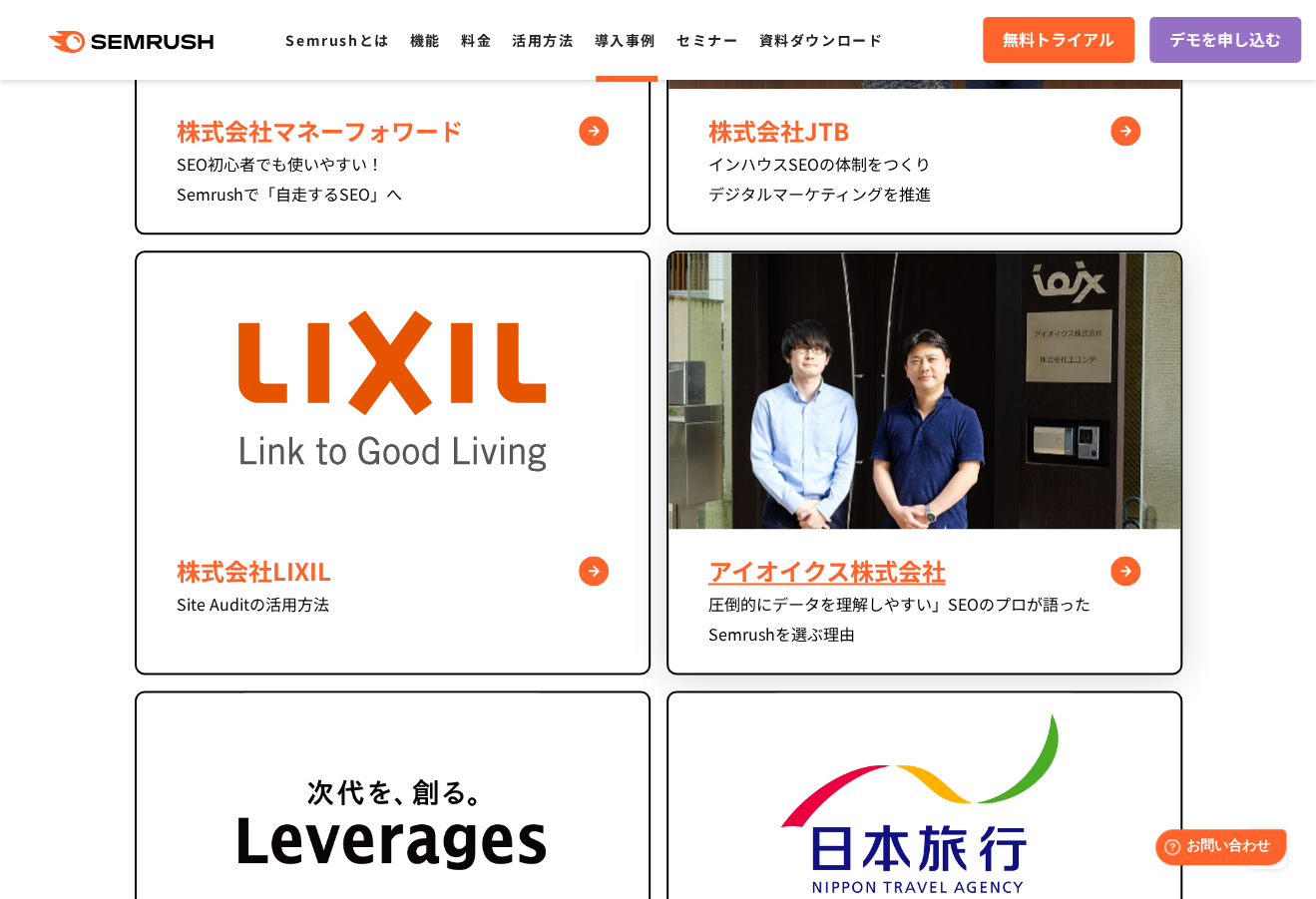 drag, startPoint x: 852, startPoint y: 515, endPoint x: 842, endPoint y: 510, distance: 11.18034 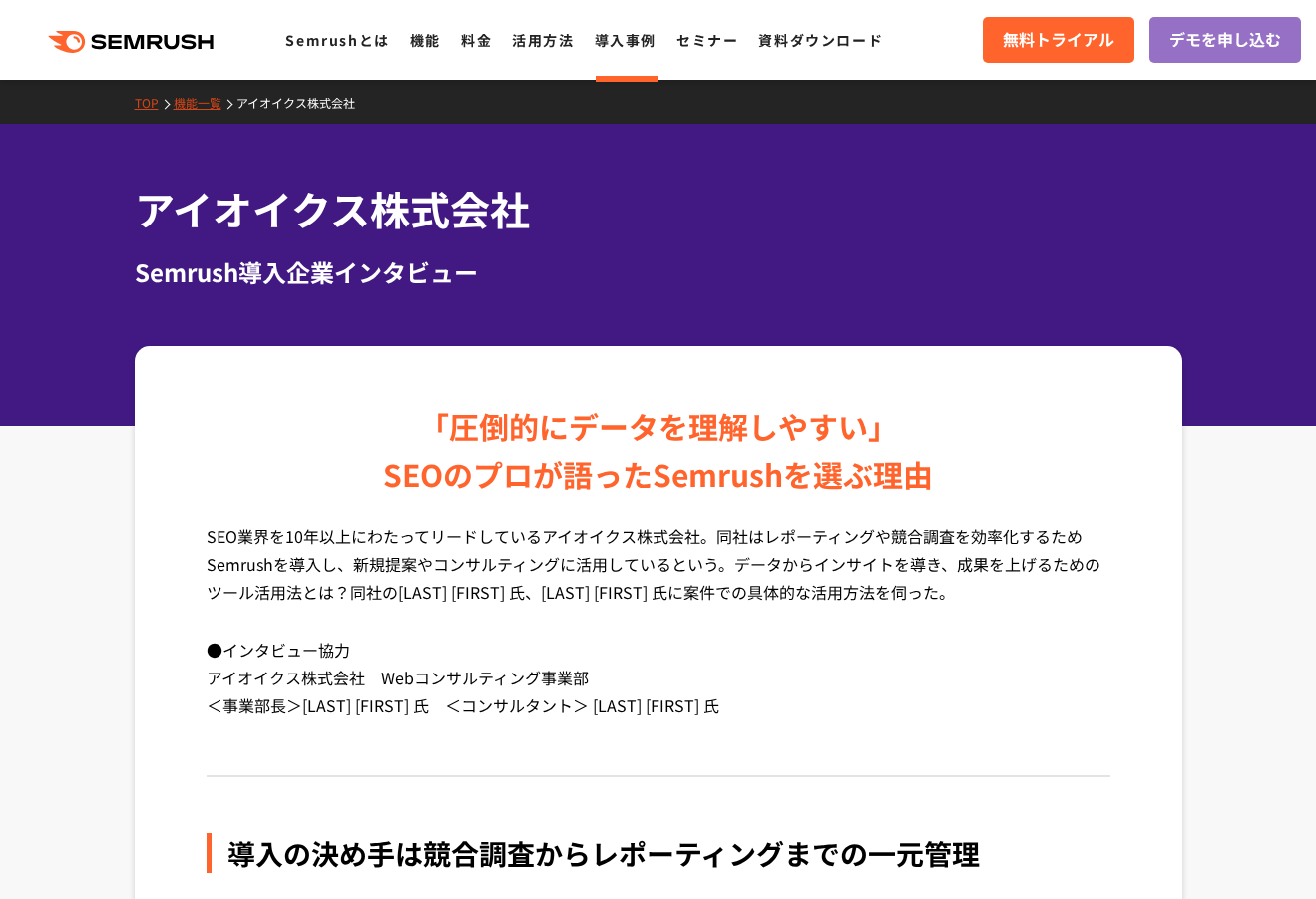 scroll, scrollTop: 0, scrollLeft: 0, axis: both 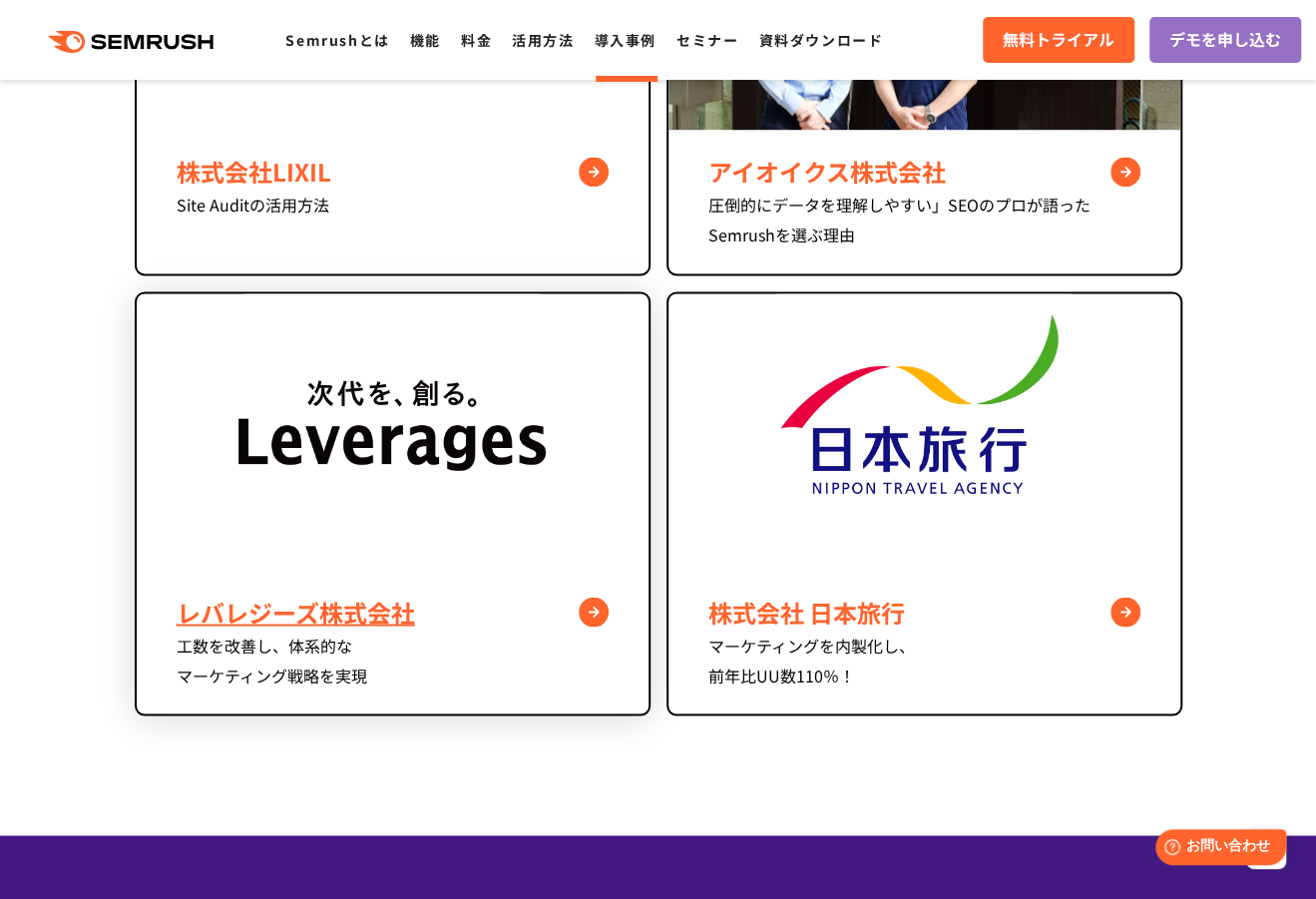 click at bounding box center (392, 431) 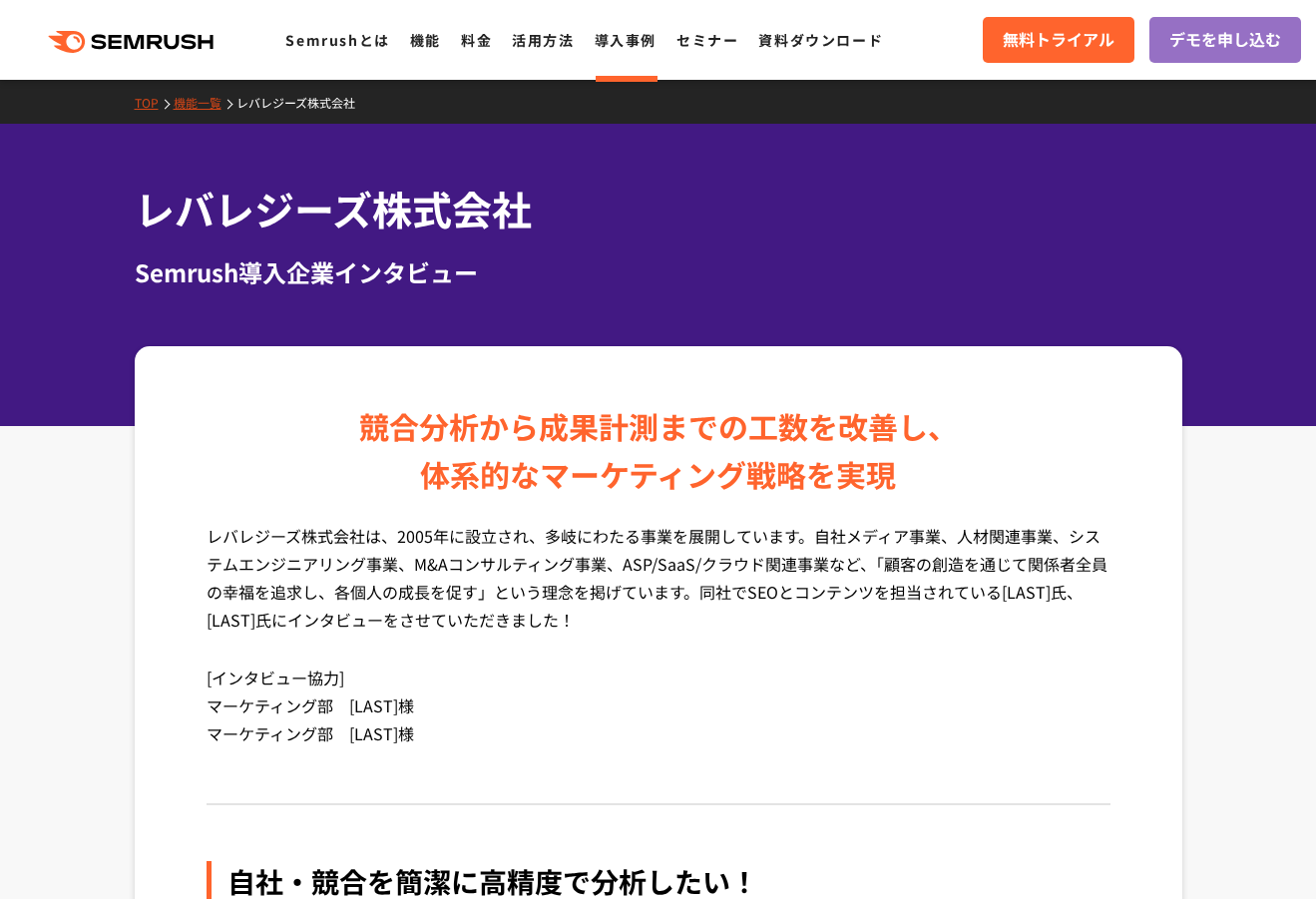 scroll, scrollTop: 0, scrollLeft: 0, axis: both 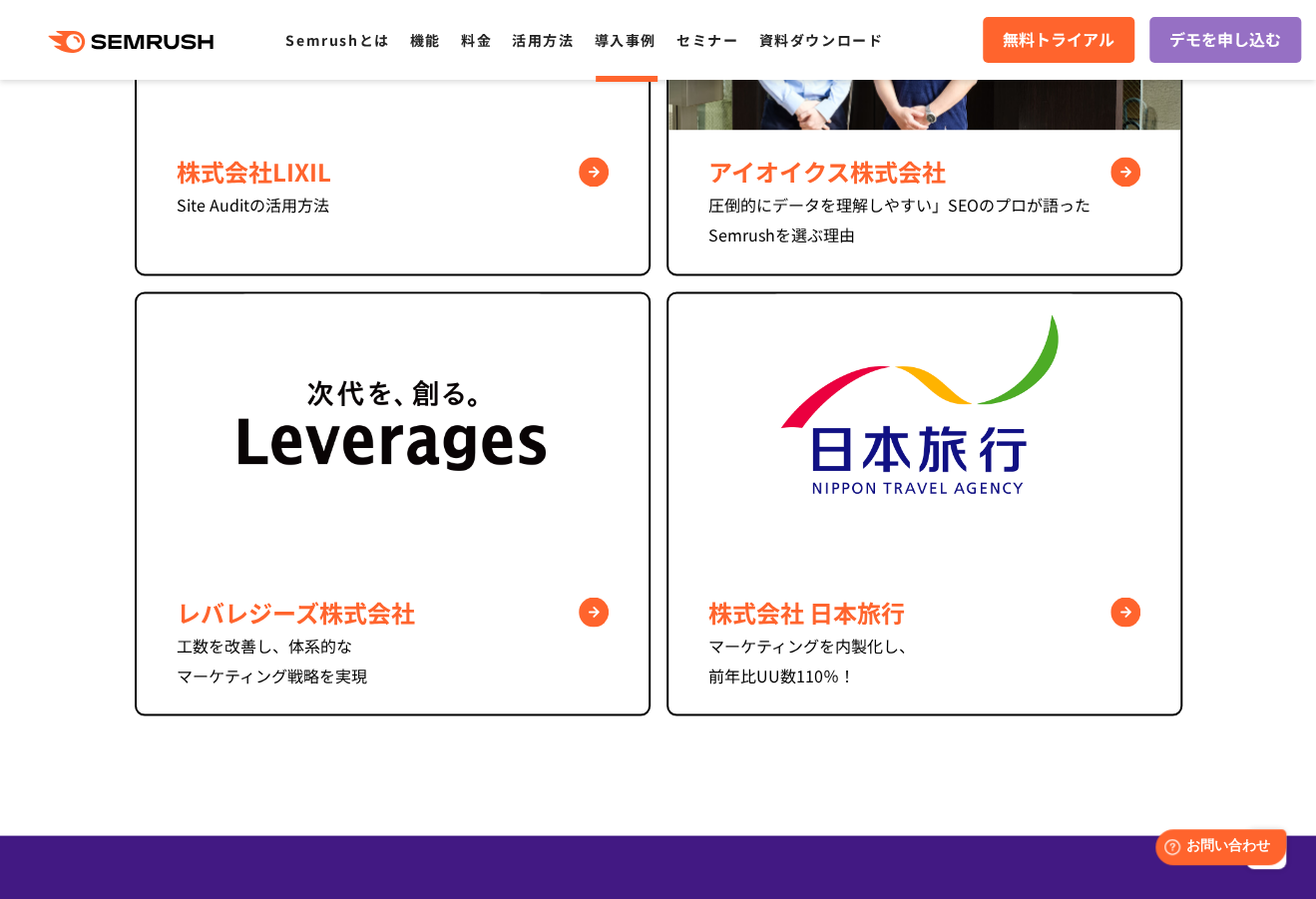 click on ".cls {fill: #FF642D;} .cls {fill: #FF642D;}
Semrushとは
機能
料金
活用方法
導入事例
セミナー
資料ダウンロード
無料トライアル
デモを申し込む" at bounding box center [658, 40] 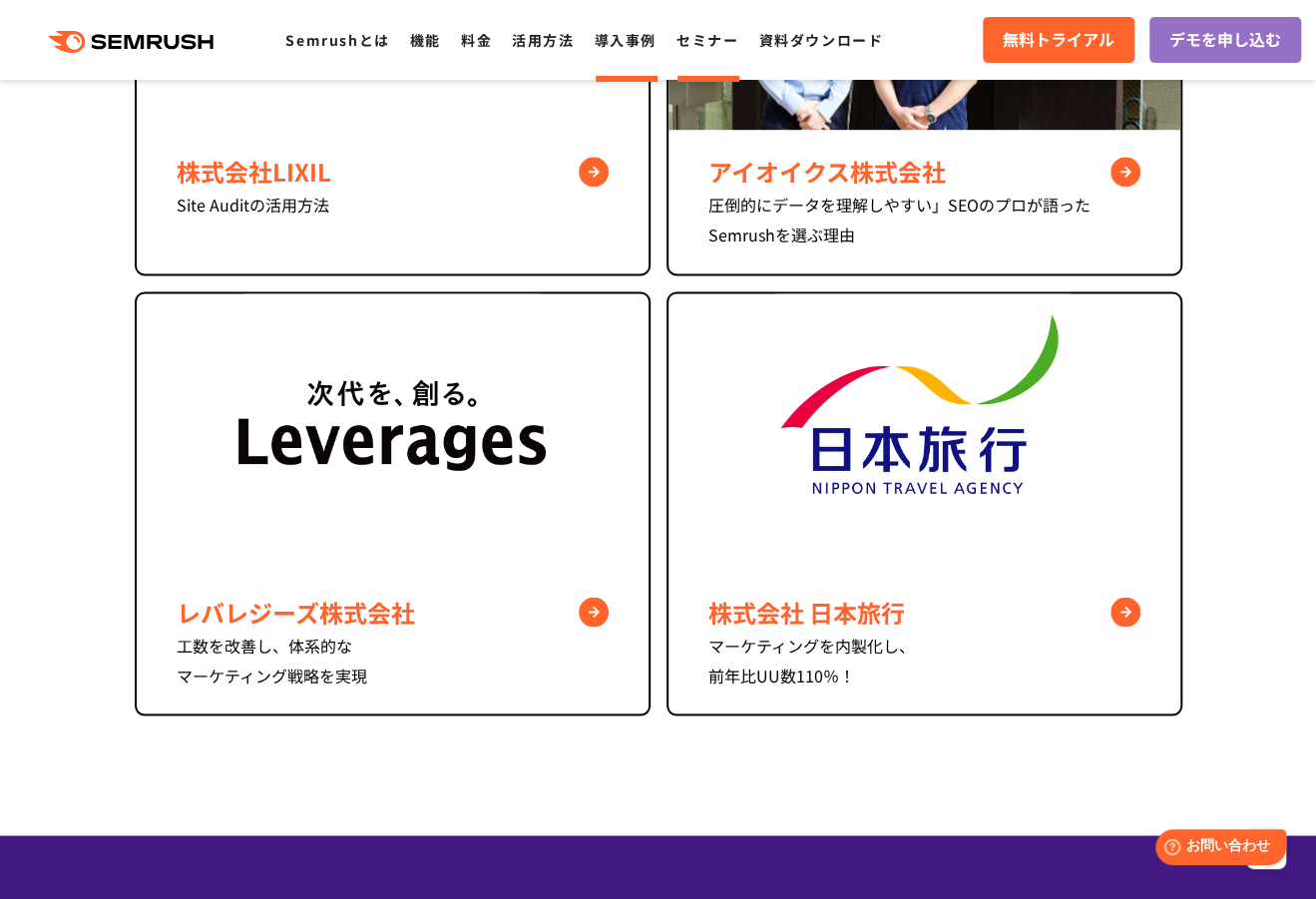 click on "セミナー" at bounding box center [707, 40] 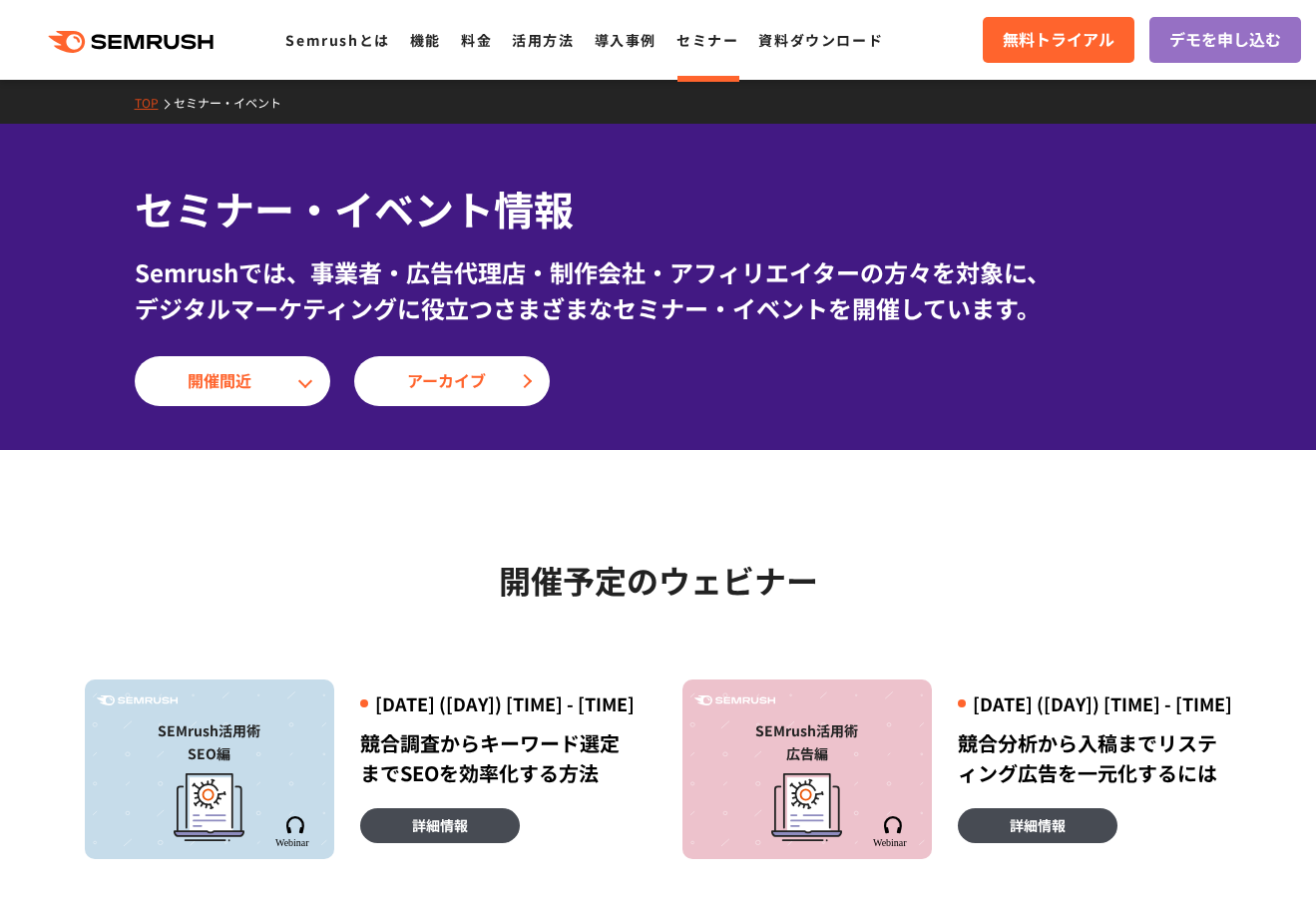 scroll, scrollTop: 0, scrollLeft: 0, axis: both 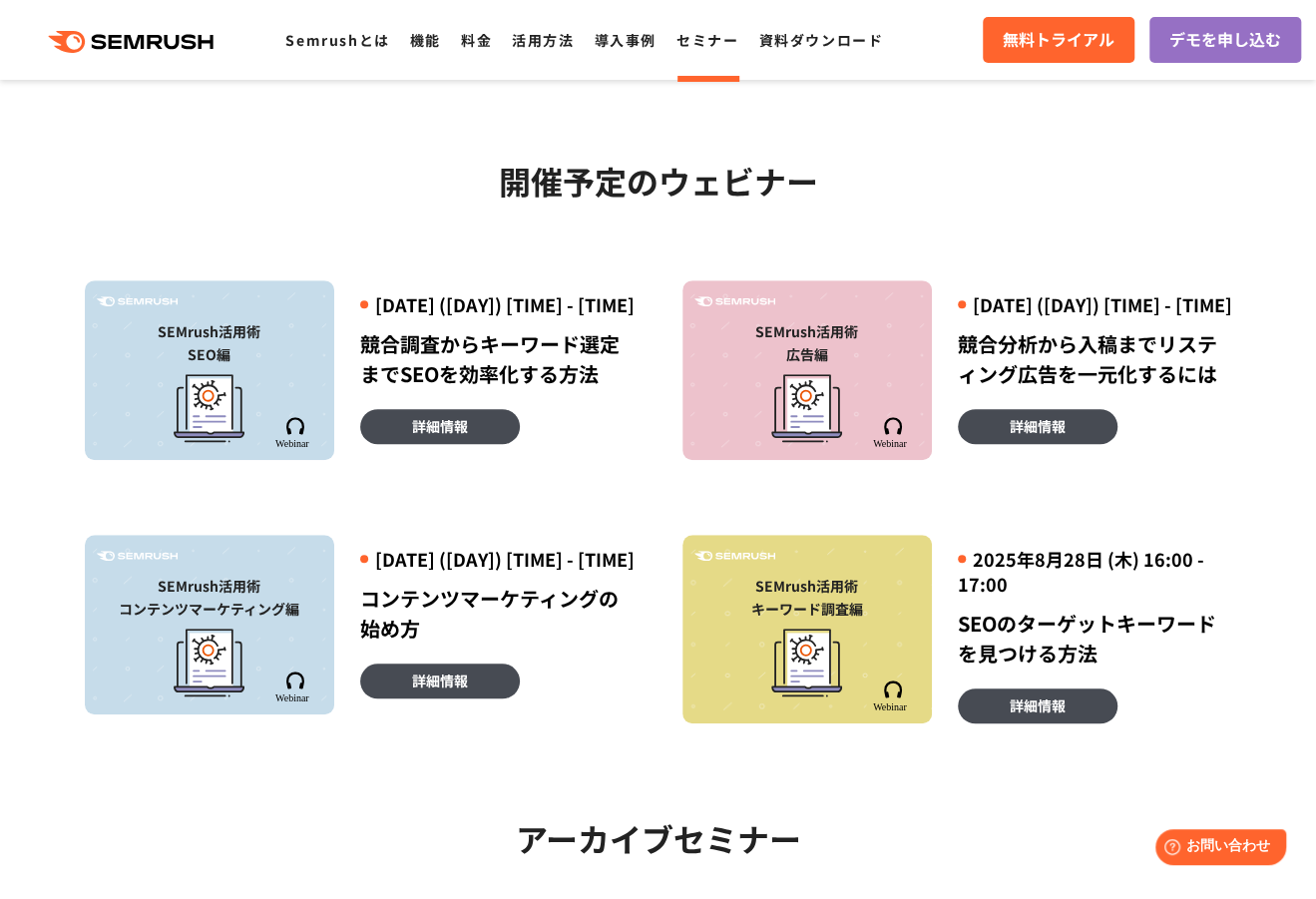 click on "Semrushとは
機能
料金
活用方法
導入事例
セミナー
資料ダウンロード" at bounding box center [594, 40] 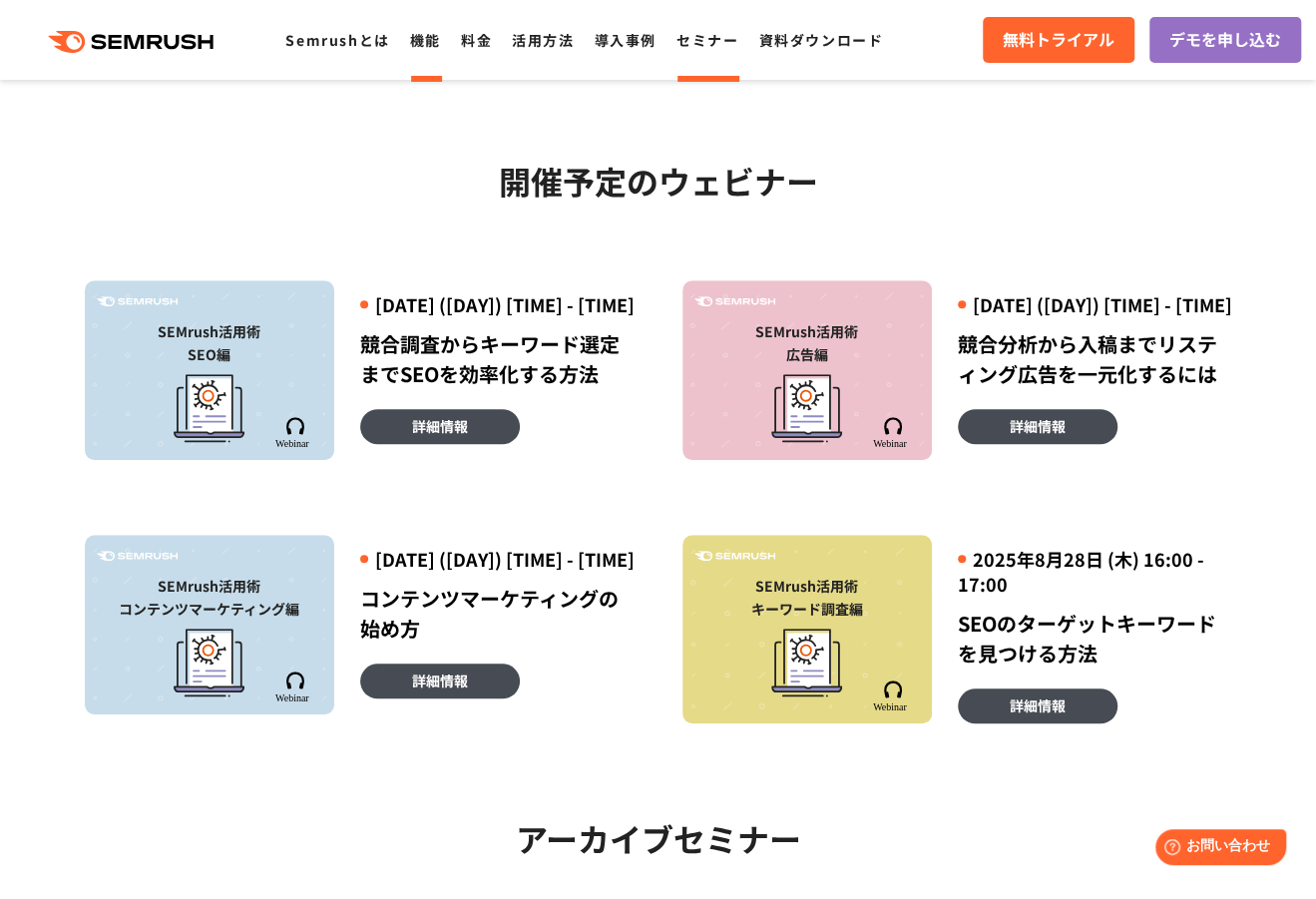 click on "機能" at bounding box center [425, 40] 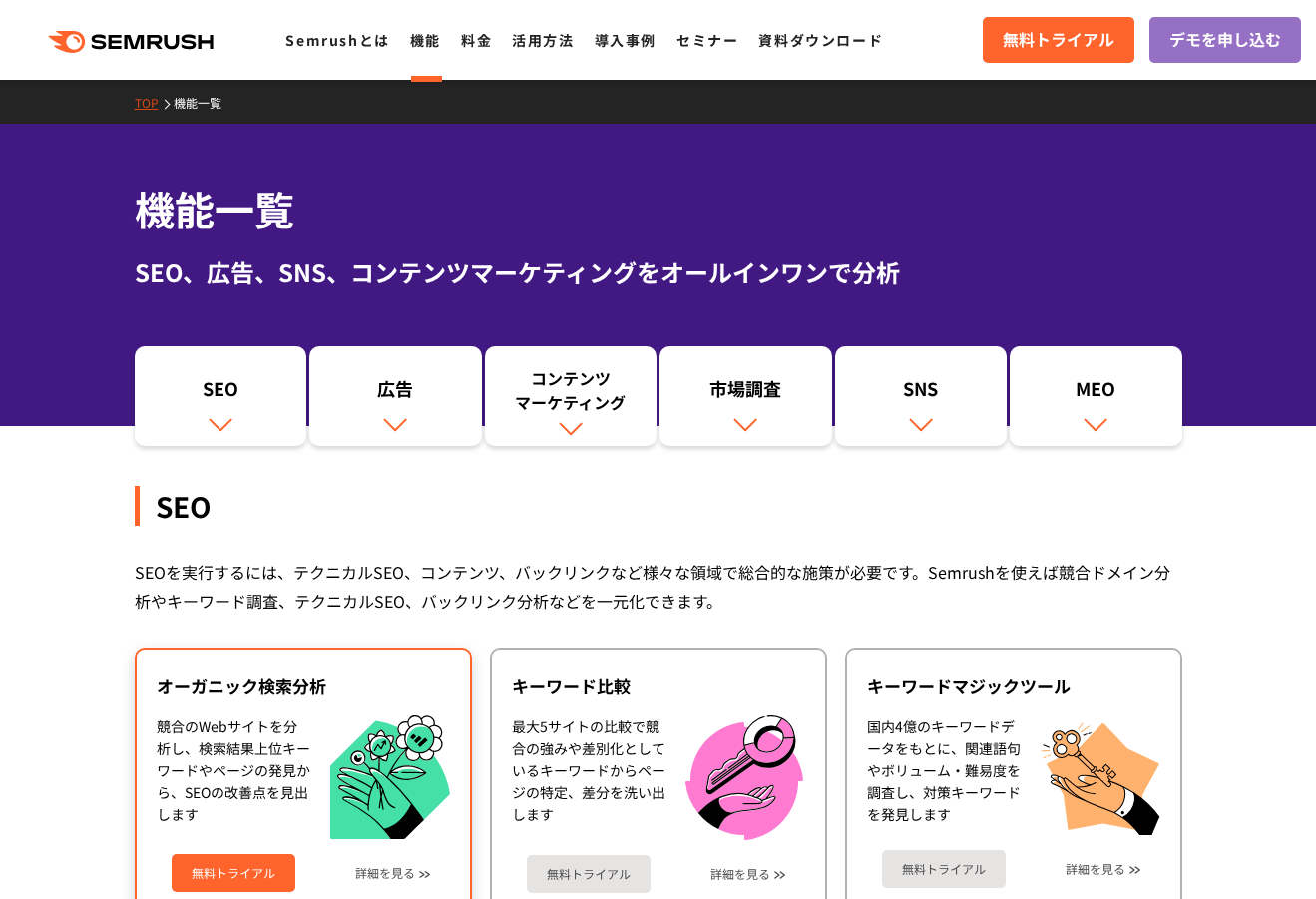 scroll, scrollTop: 299, scrollLeft: 0, axis: vertical 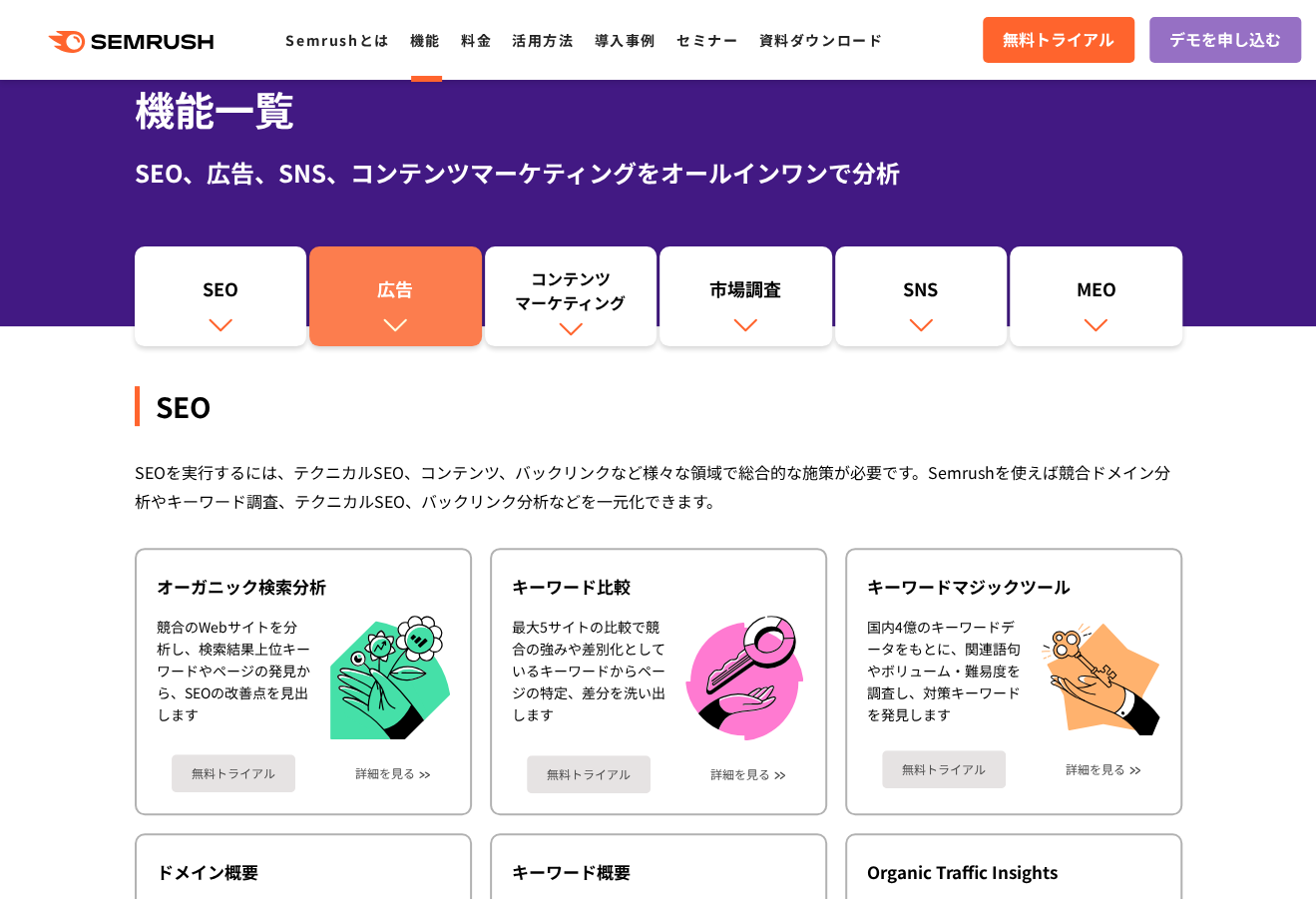click at bounding box center [395, 324] 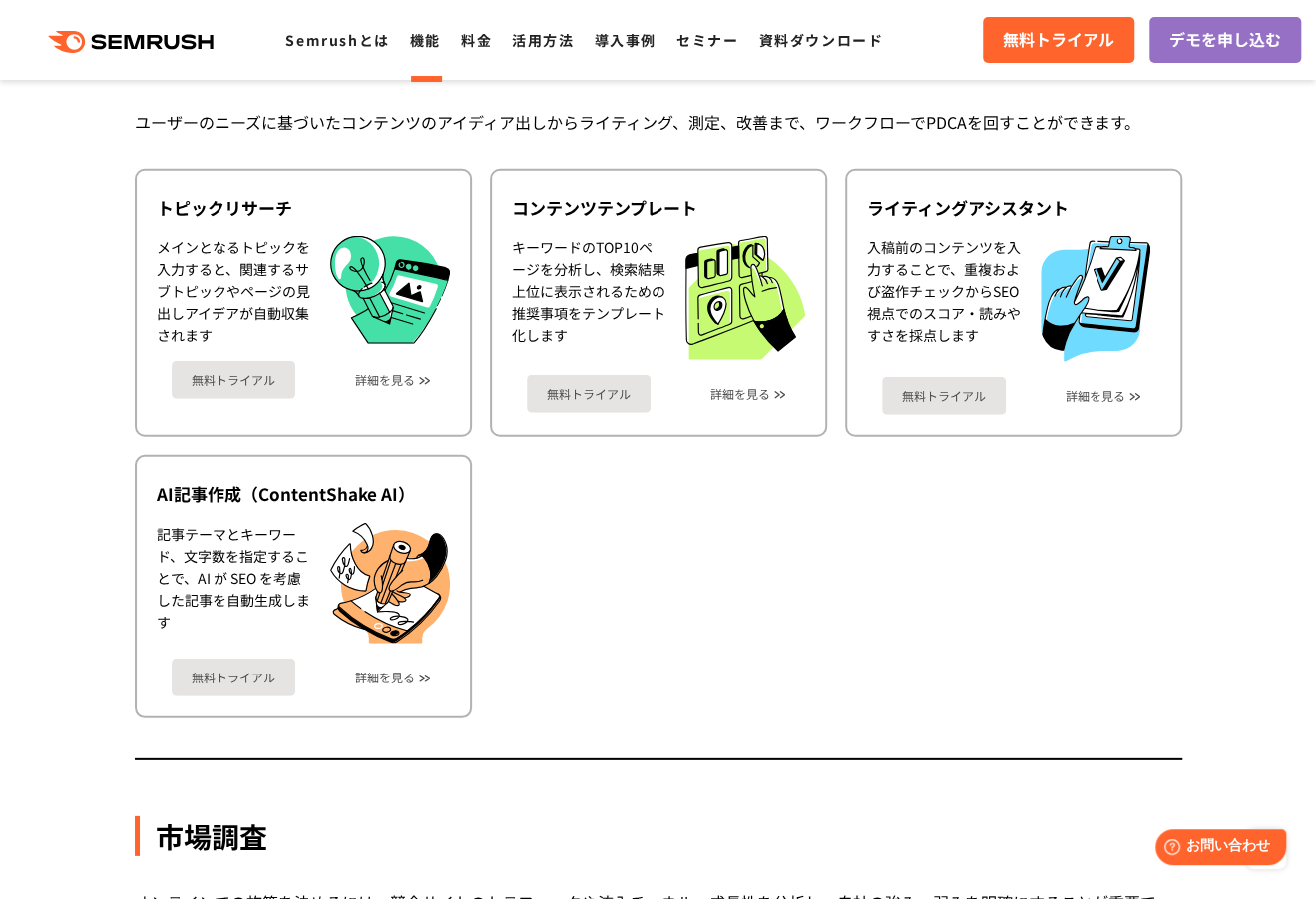 scroll, scrollTop: 2674, scrollLeft: 0, axis: vertical 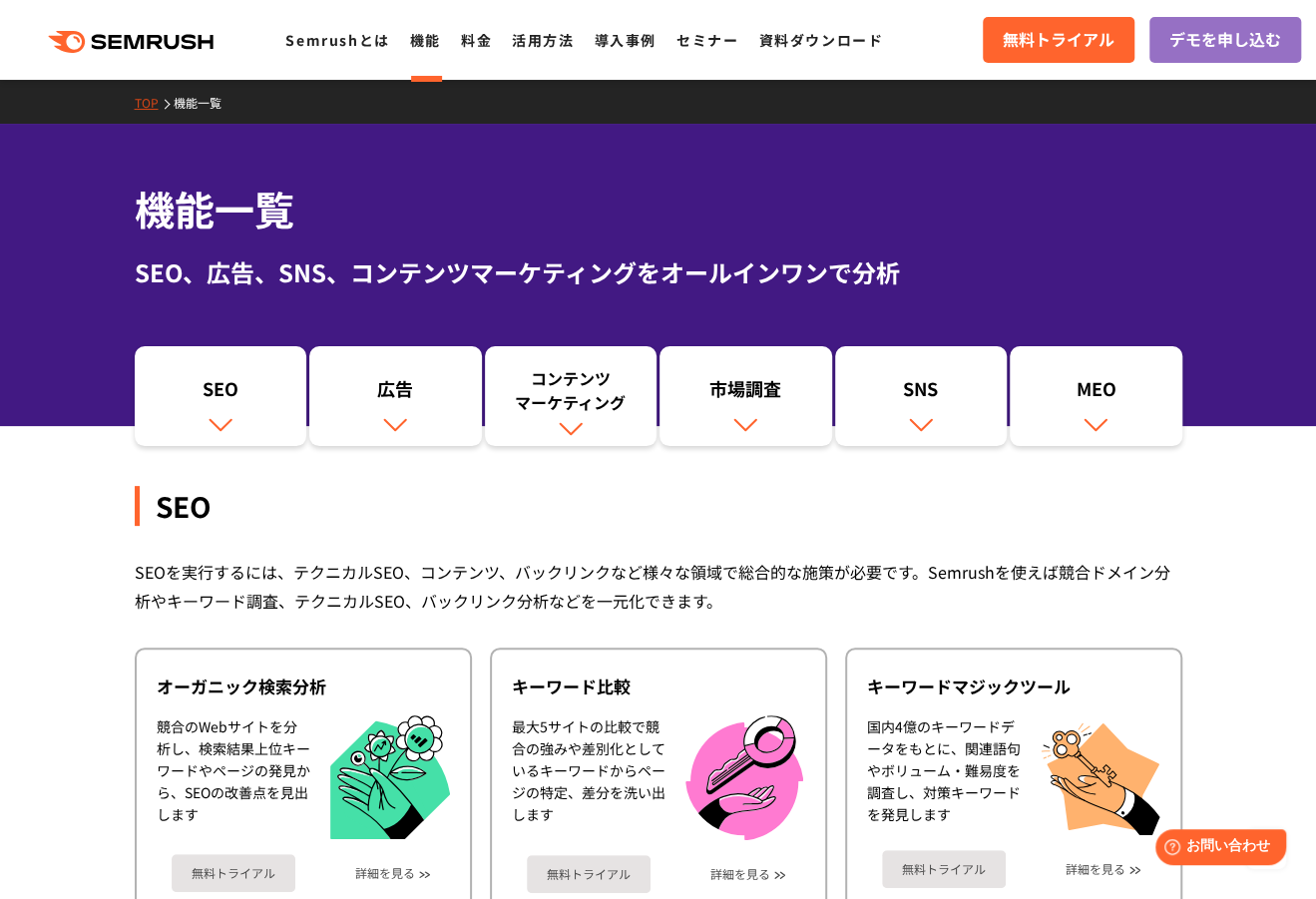 drag, startPoint x: 52, startPoint y: 771, endPoint x: 425, endPoint y: 50, distance: 811.76967 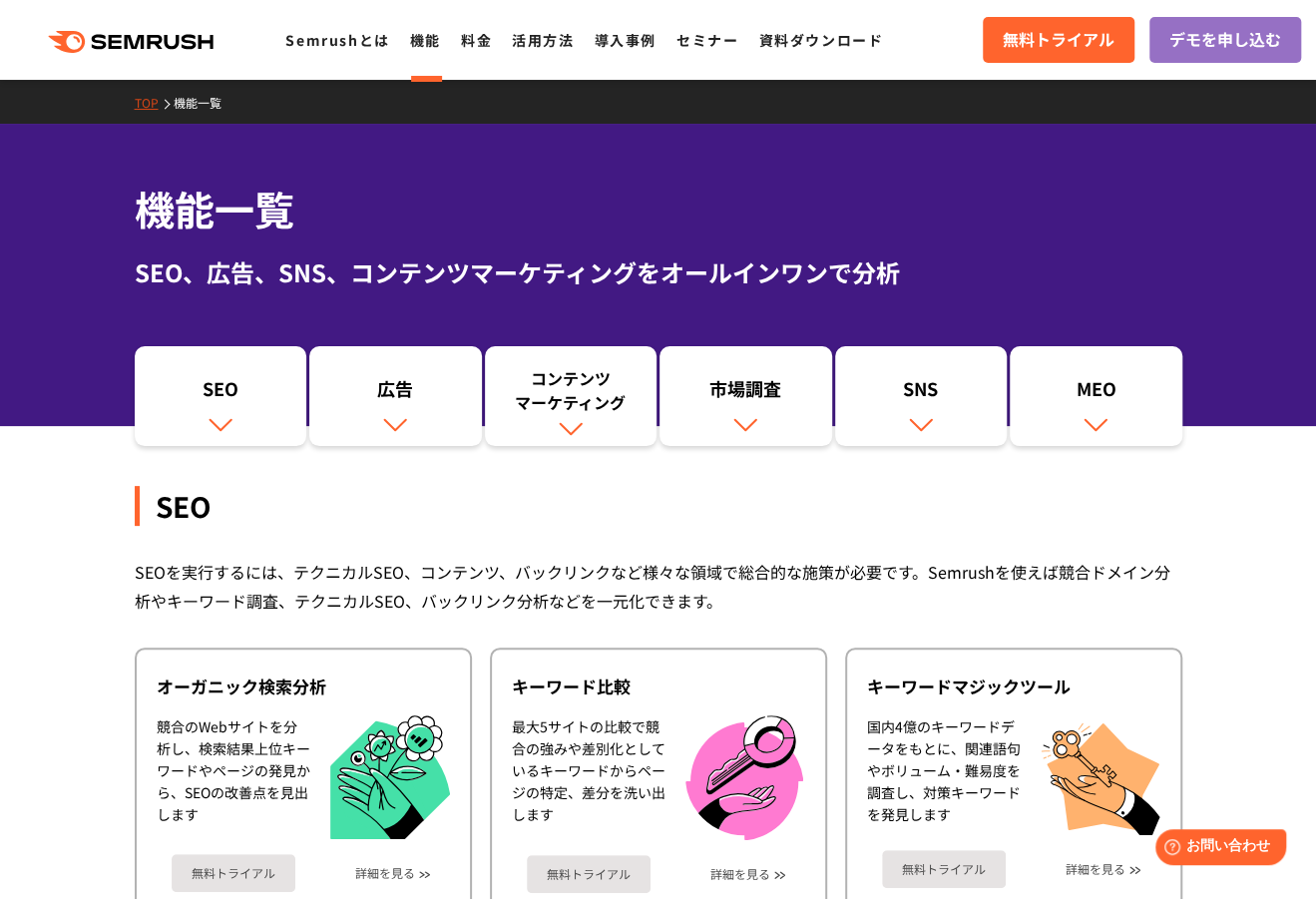 click on ".cls {fill: #FF642D;} .cls {fill: #FF642D;}
Semrushとは
機能
料金
活用方法
導入事例
セミナー
資料ダウンロード
無料トライアル
デモを申し込む" at bounding box center [658, 40] 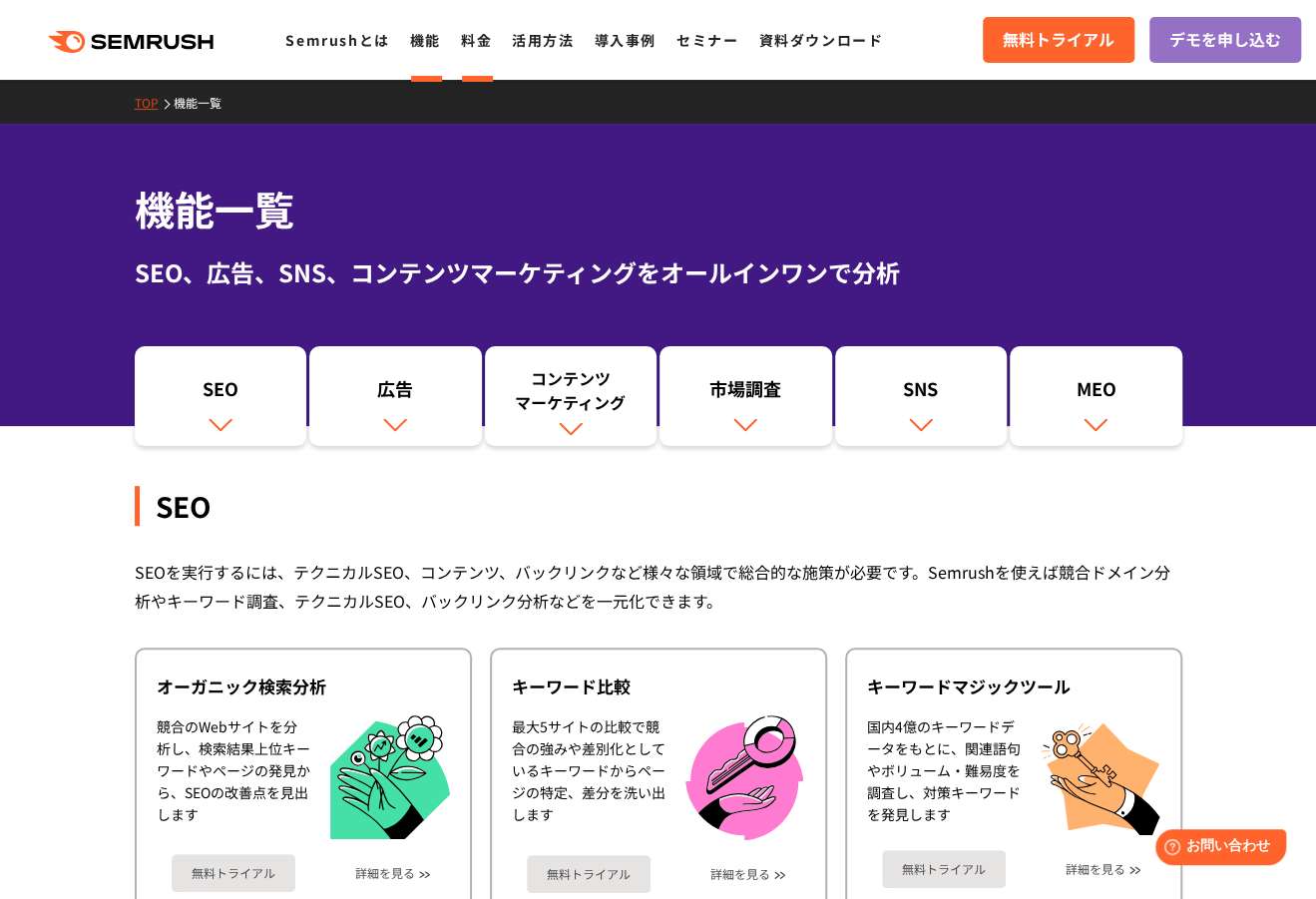 click on "料金" at bounding box center [476, 40] 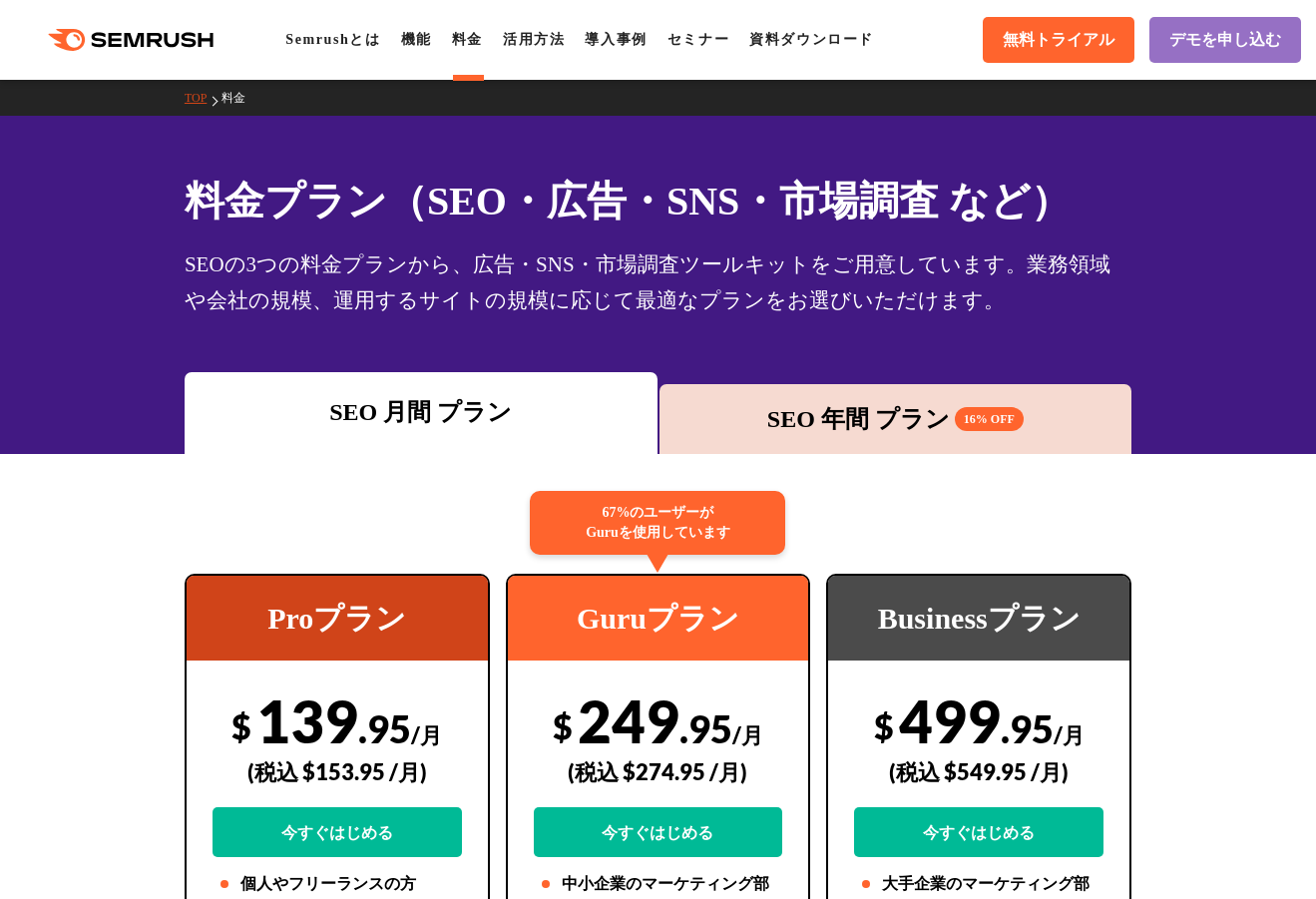 scroll, scrollTop: 0, scrollLeft: 0, axis: both 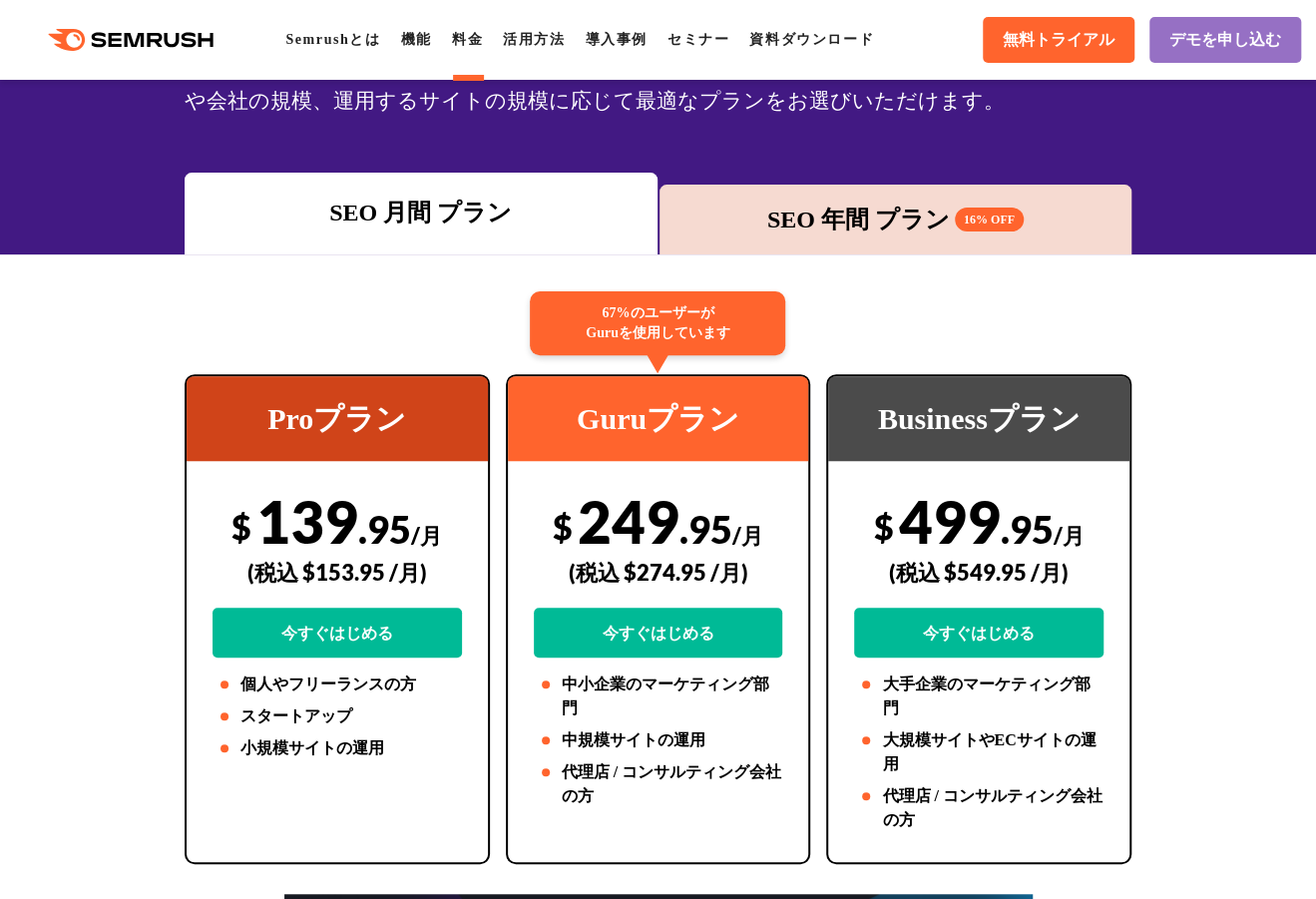 click on "SEO 年間 プラン 16% OFF" at bounding box center [896, 220] 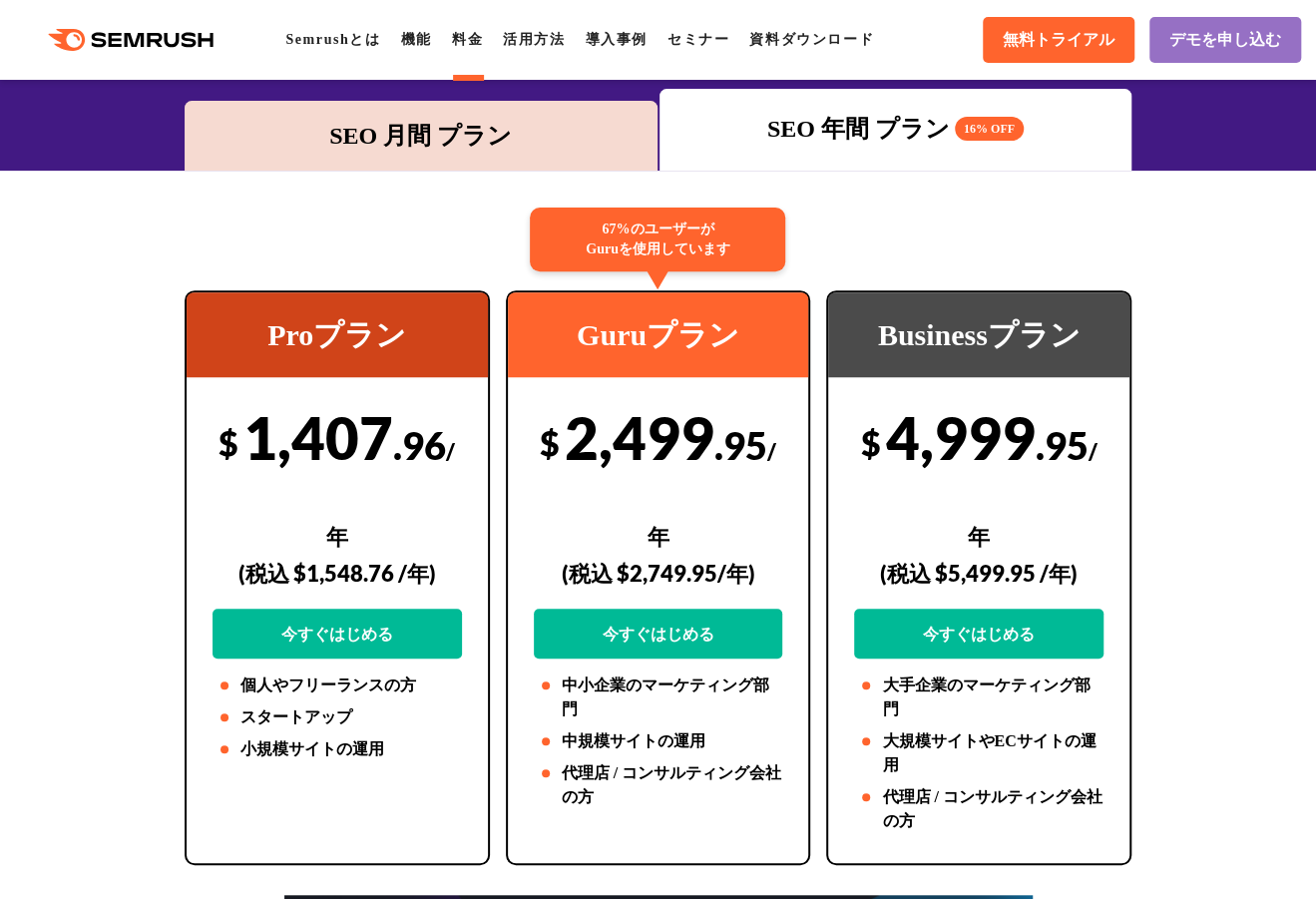 scroll, scrollTop: 200, scrollLeft: 0, axis: vertical 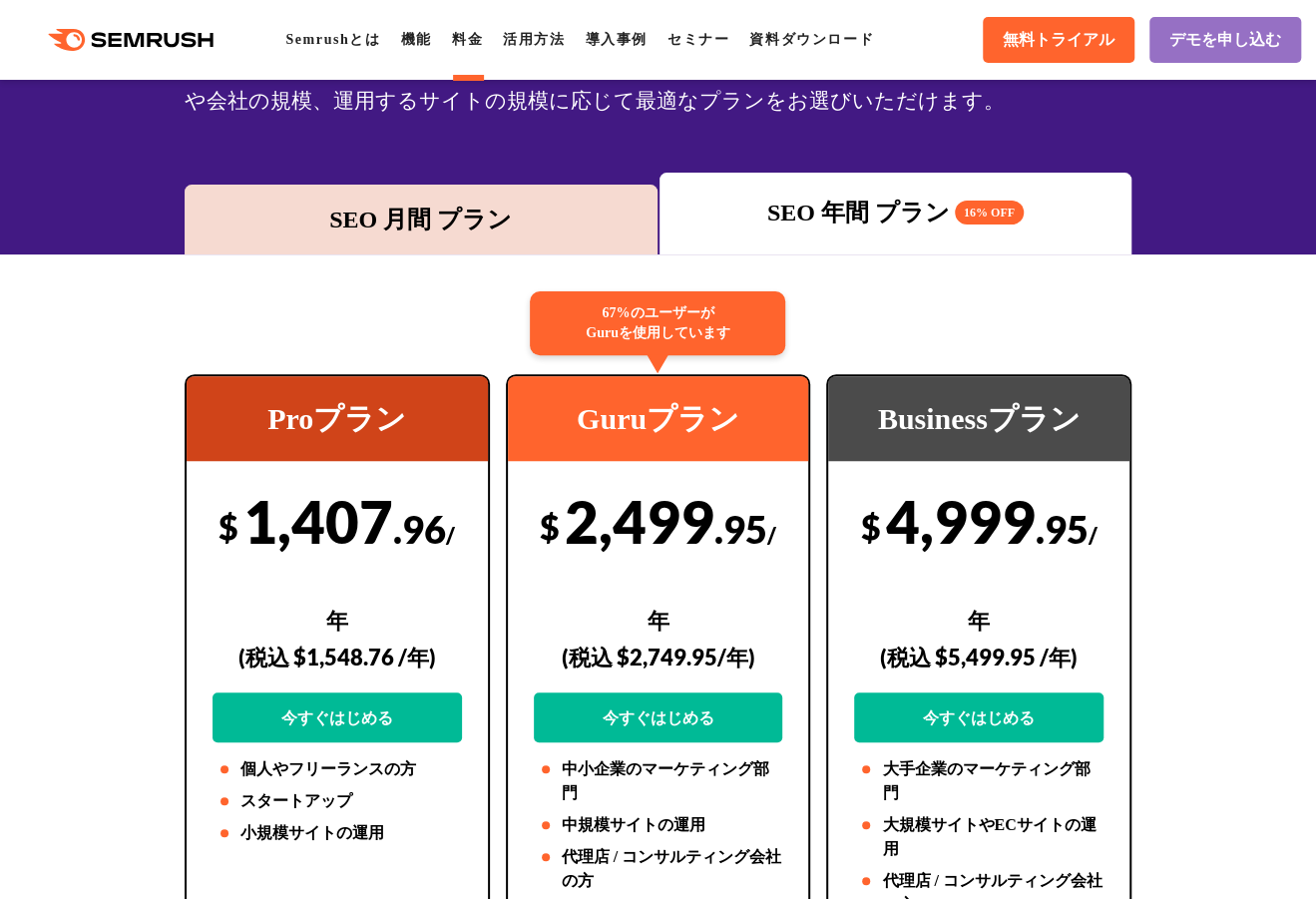 click on "SEO 月間 プラン" at bounding box center [421, 220] 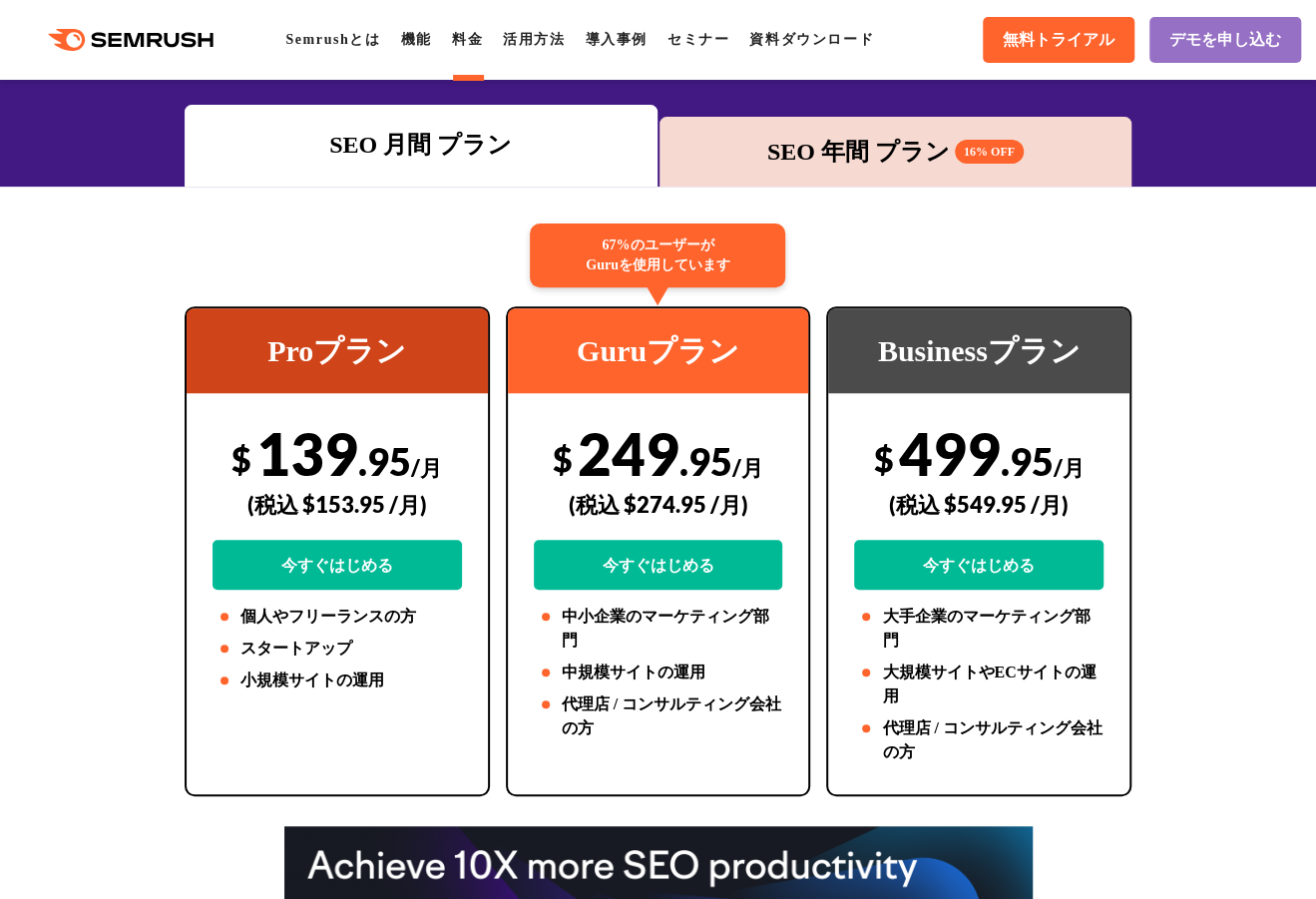 scroll, scrollTop: 299, scrollLeft: 0, axis: vertical 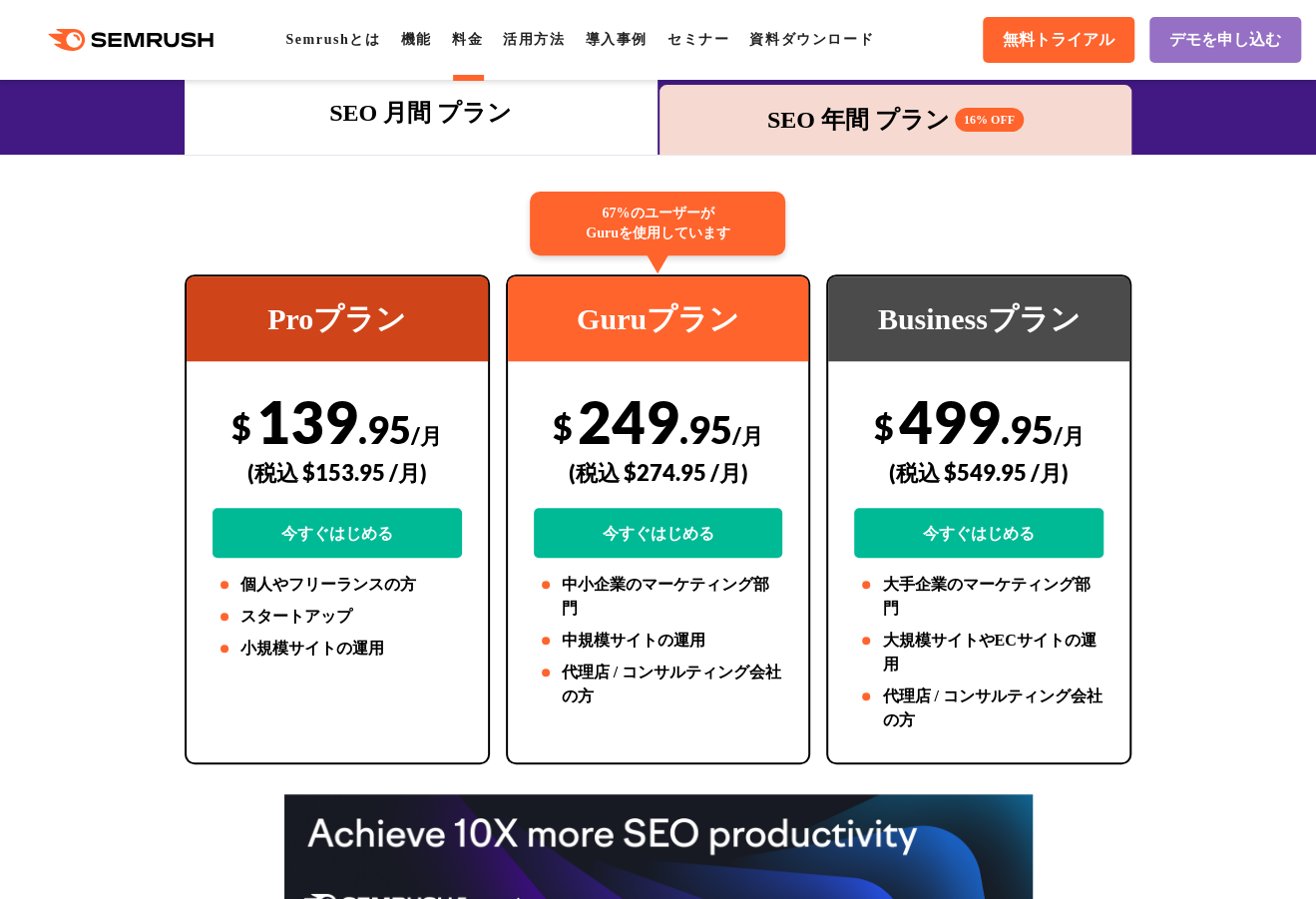 click on "SEO 年間 プラン 16% OFF" at bounding box center (896, 120) 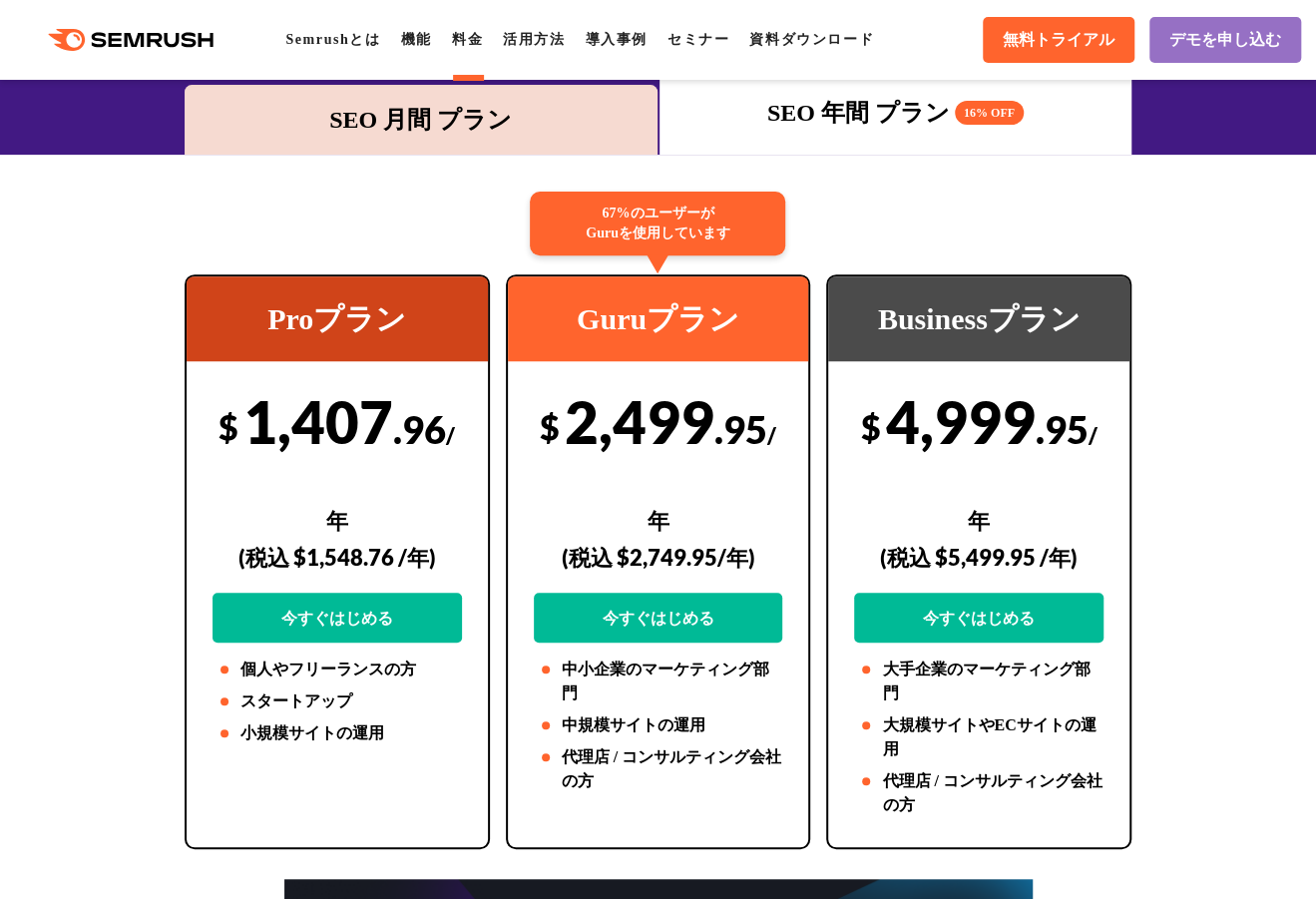 click on "SEO 月間 プラン" at bounding box center [421, 120] 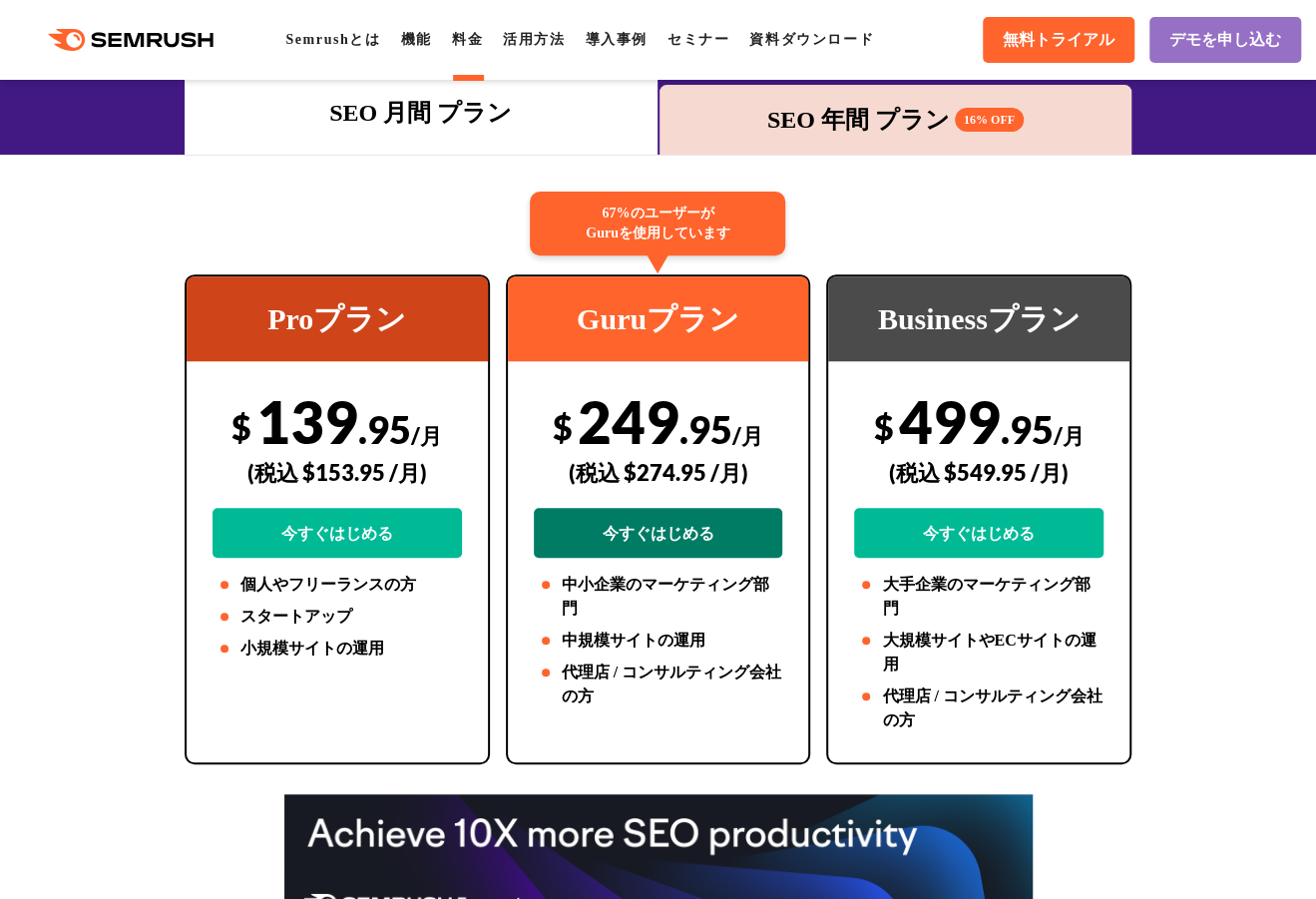 click on "今すぐはじめる" at bounding box center (658, 533) 